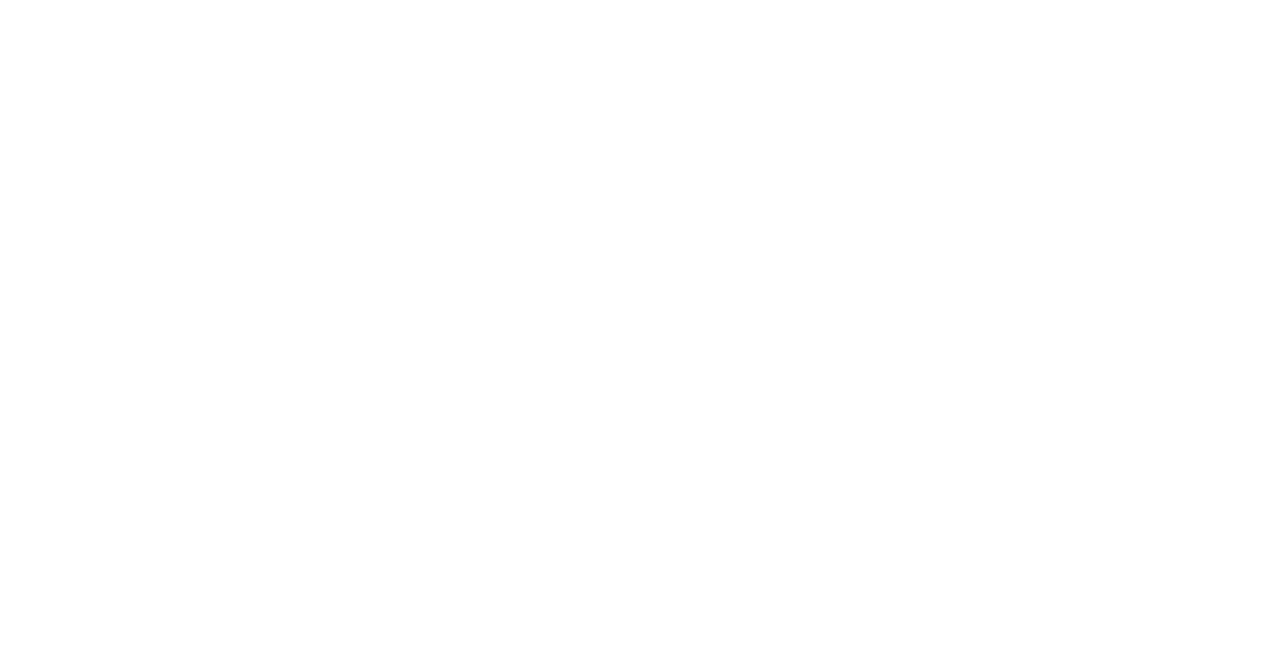 scroll, scrollTop: 0, scrollLeft: 0, axis: both 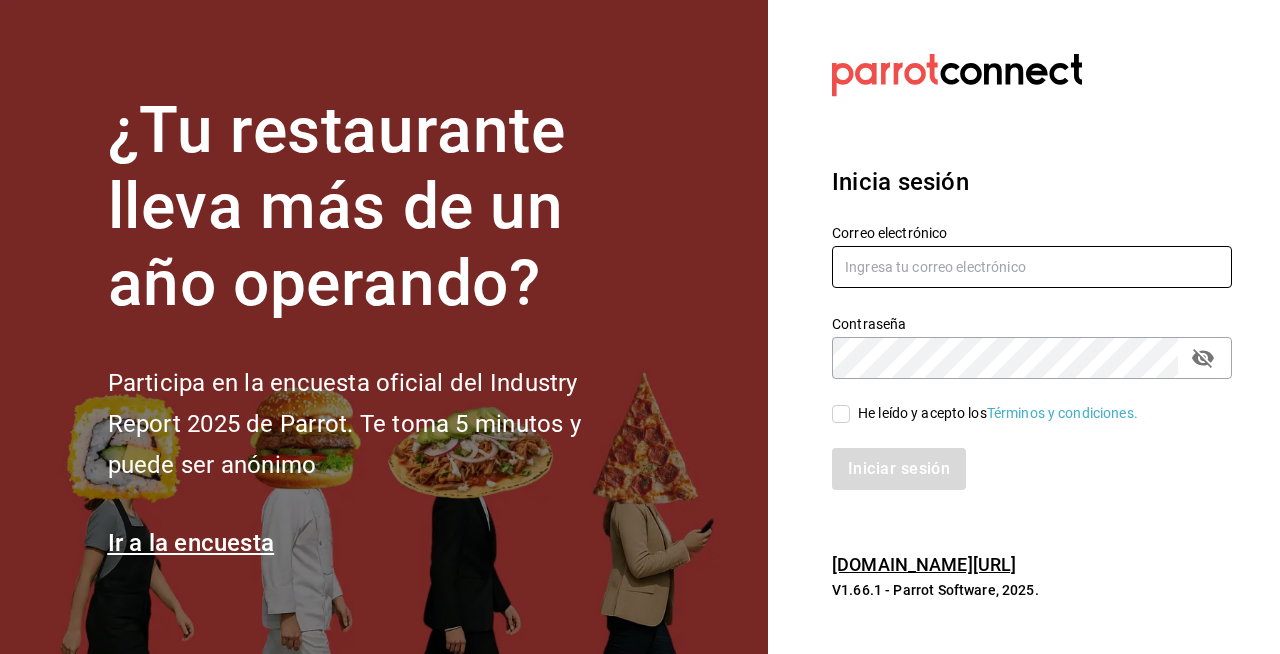 click at bounding box center (1032, 267) 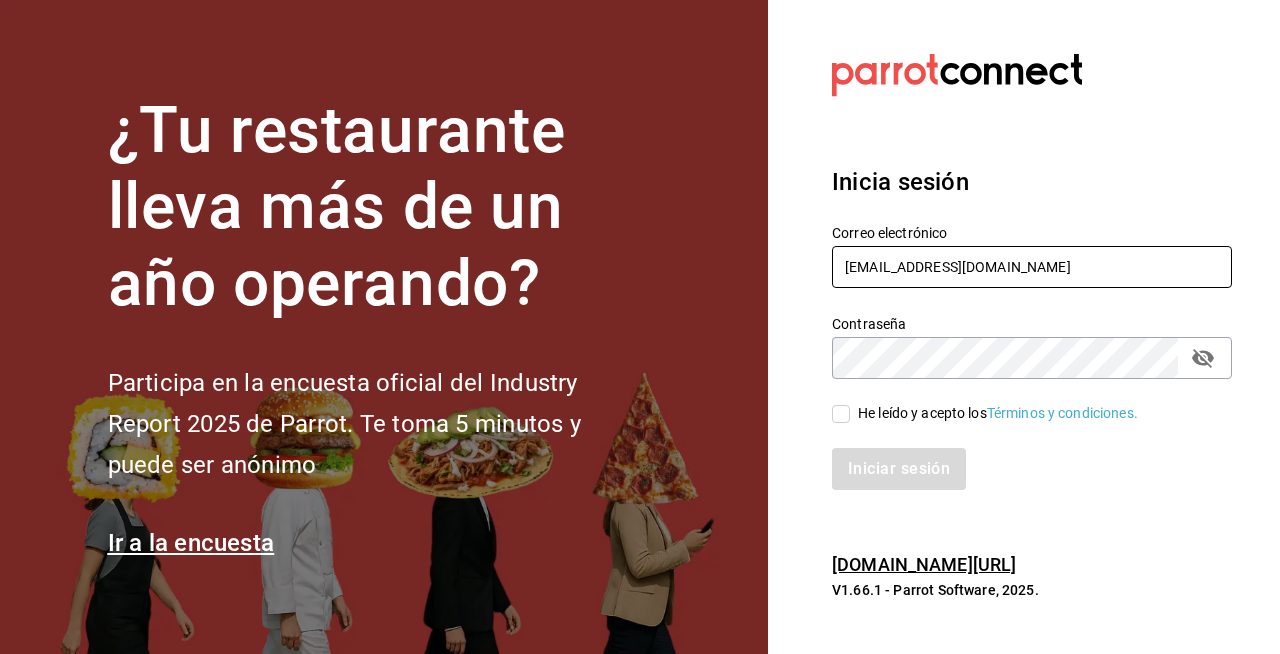 type on "[EMAIL_ADDRESS][DOMAIN_NAME]" 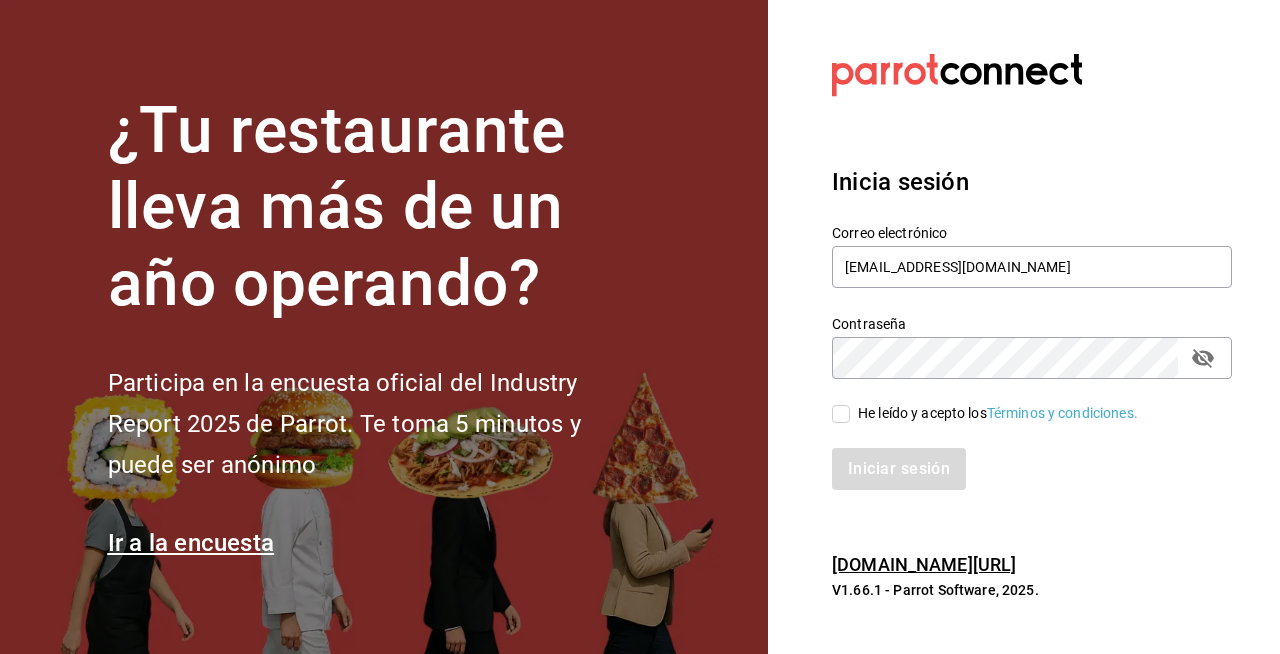 click on "He leído y acepto los  Términos y condiciones." at bounding box center (998, 413) 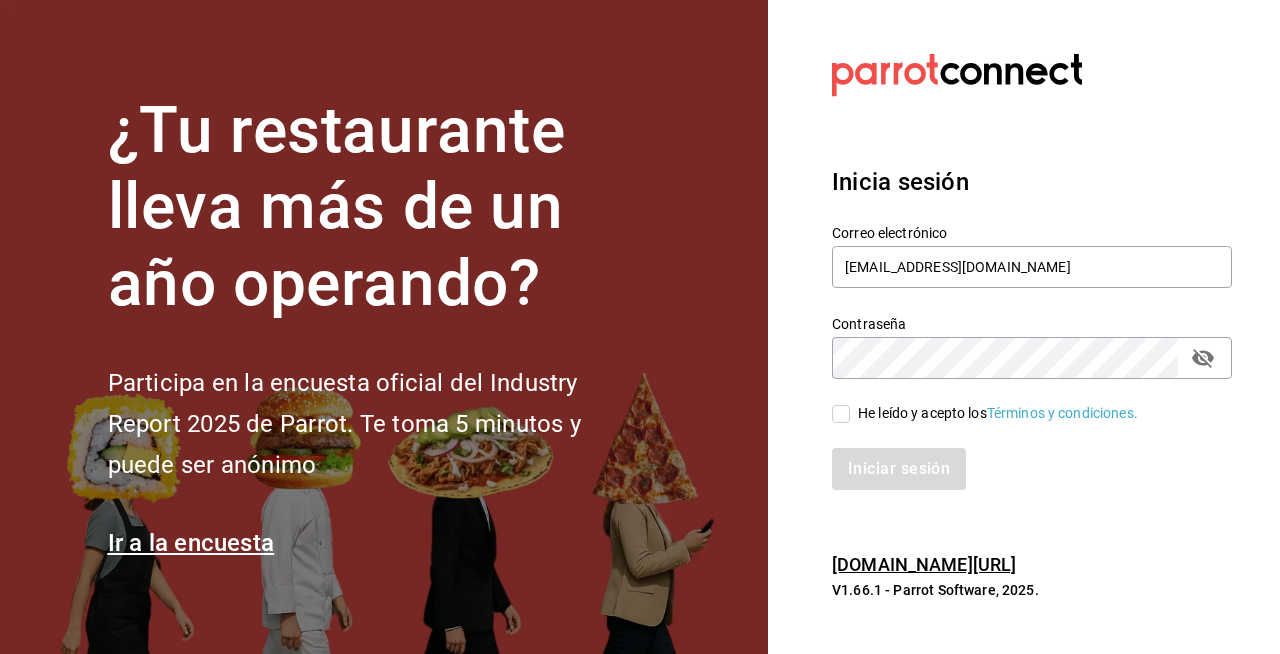 checkbox on "true" 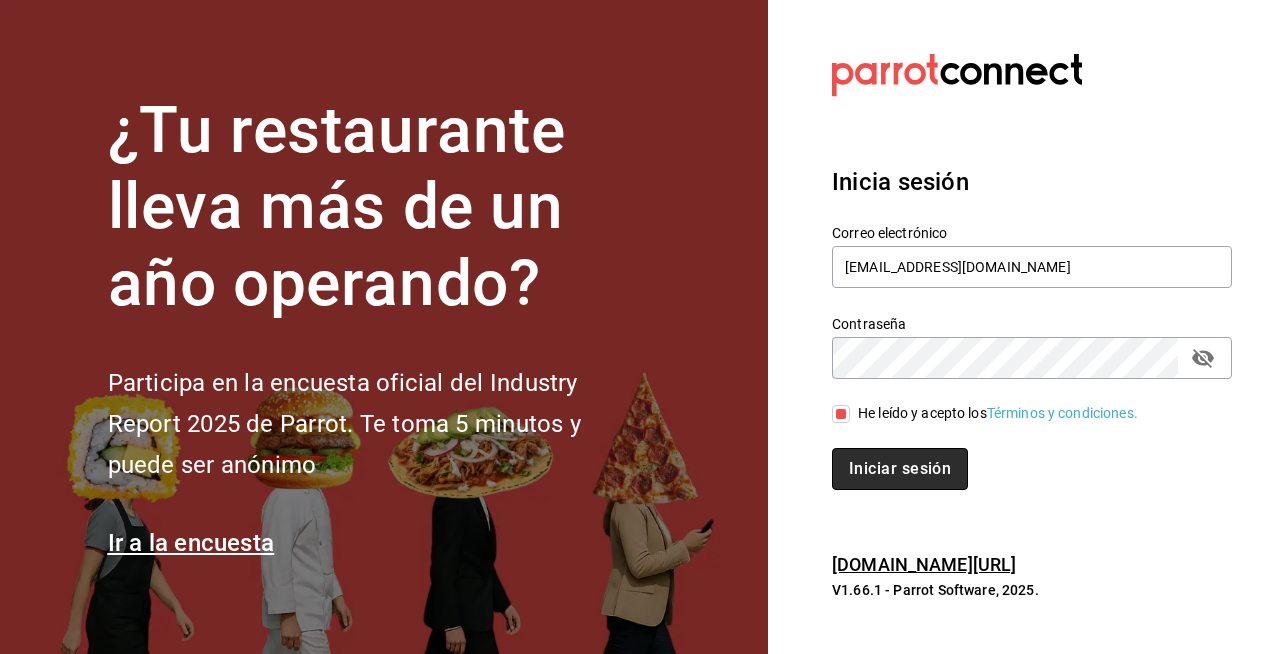click on "Iniciar sesión" at bounding box center (900, 469) 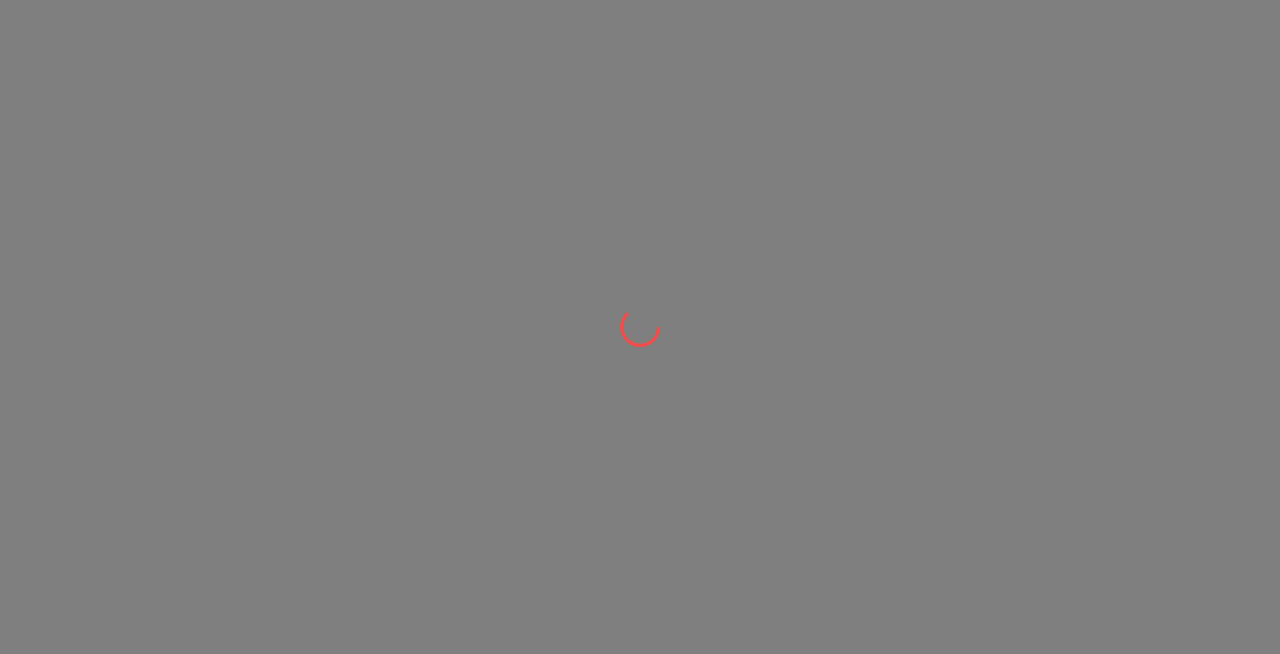 scroll, scrollTop: 0, scrollLeft: 0, axis: both 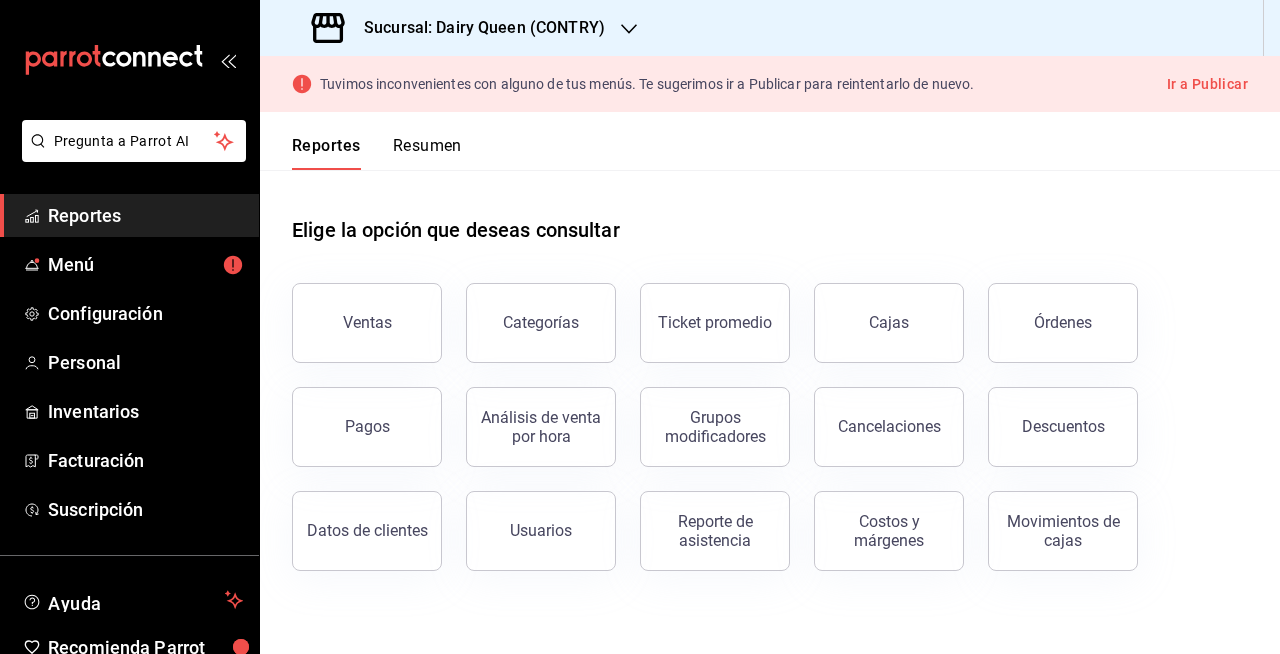 click at bounding box center (629, 28) 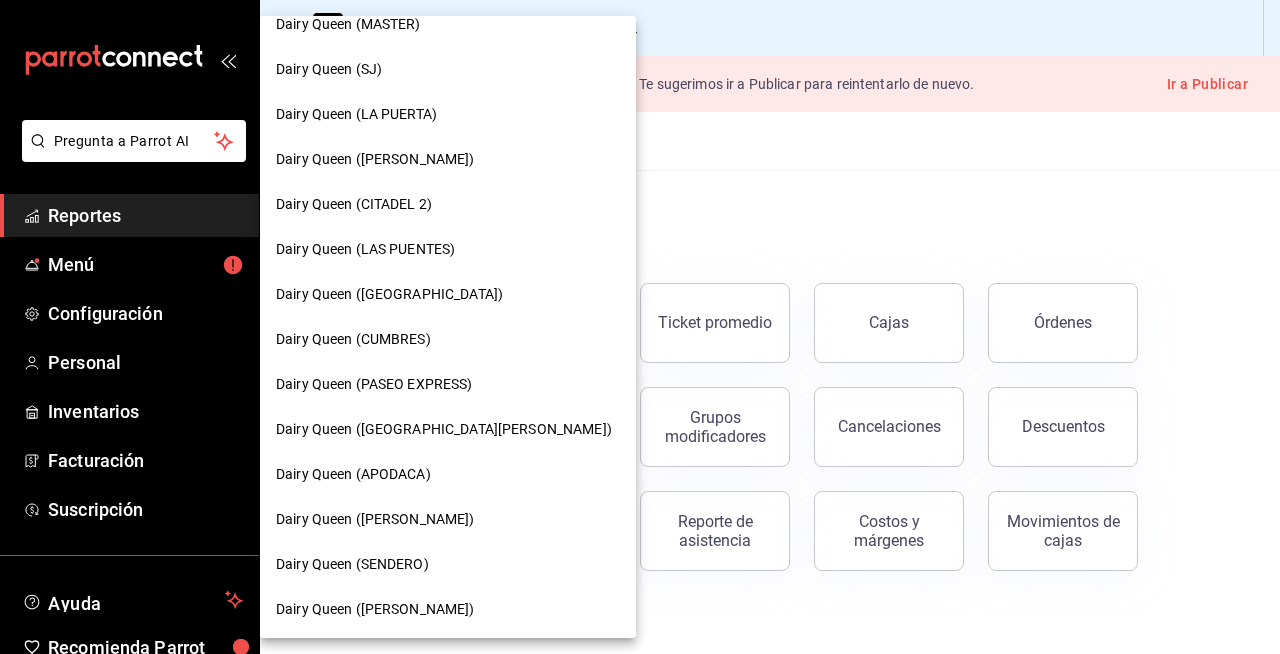 scroll, scrollTop: 352, scrollLeft: 0, axis: vertical 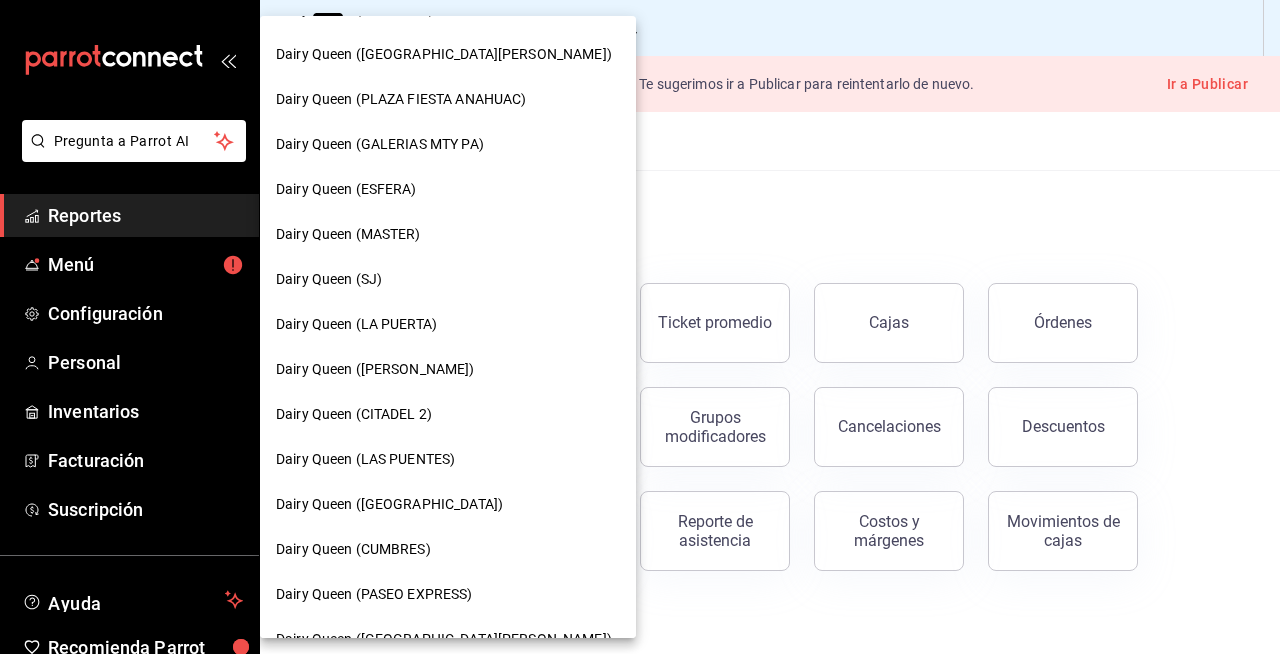 click at bounding box center (640, 327) 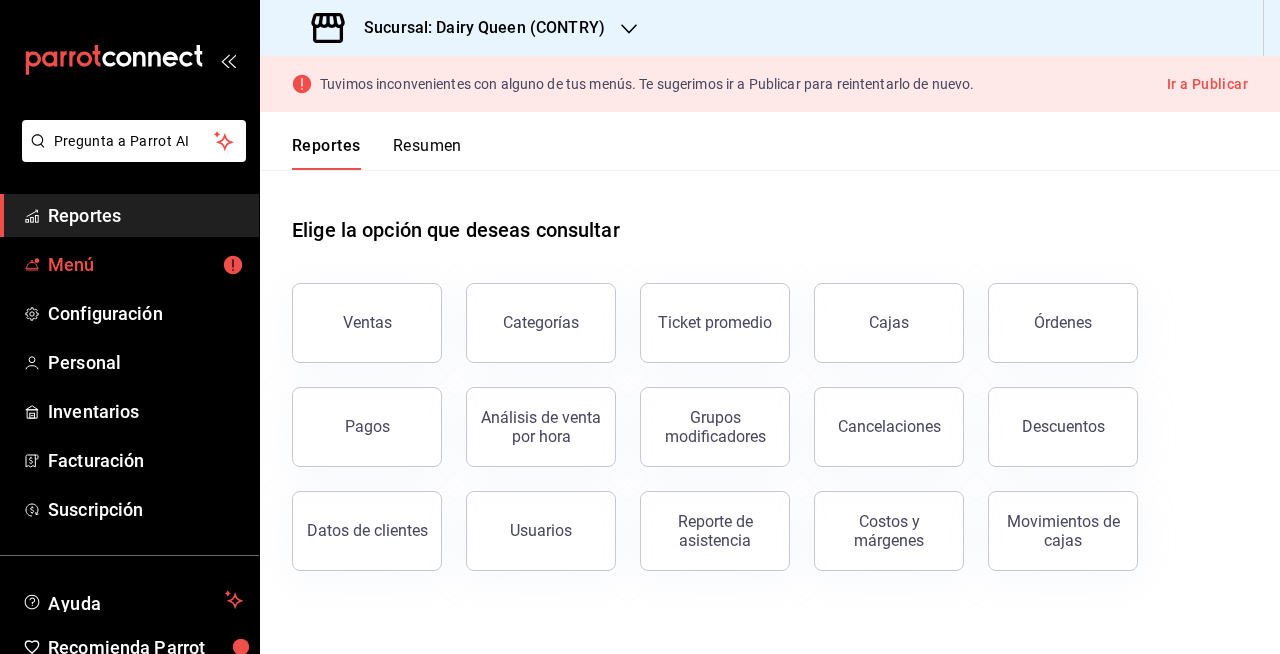 click on "Menú" at bounding box center (145, 264) 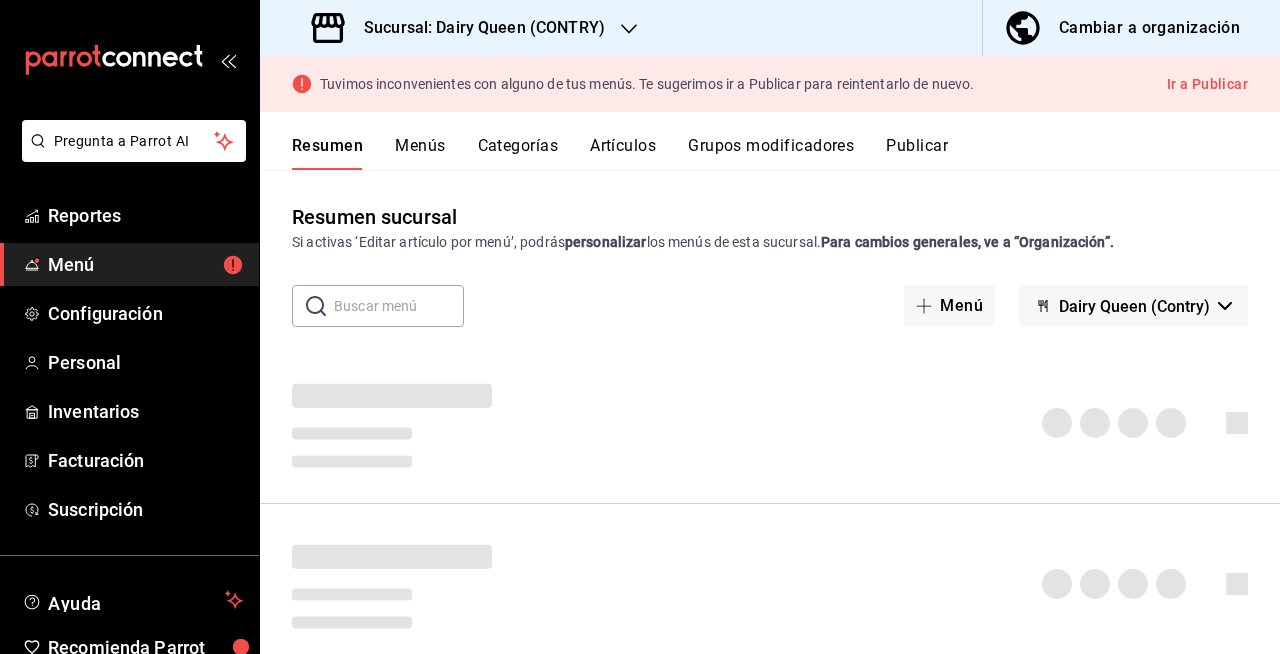 click on "Cambiar a organización" at bounding box center (1149, 28) 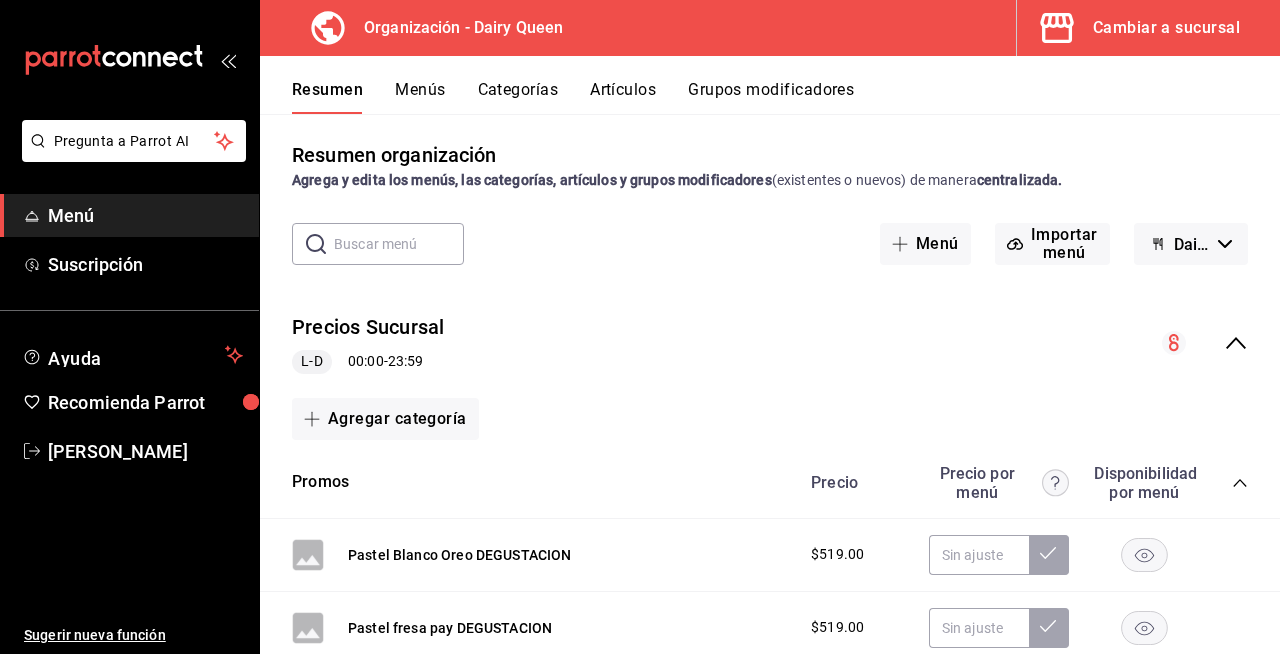 scroll, scrollTop: 0, scrollLeft: 0, axis: both 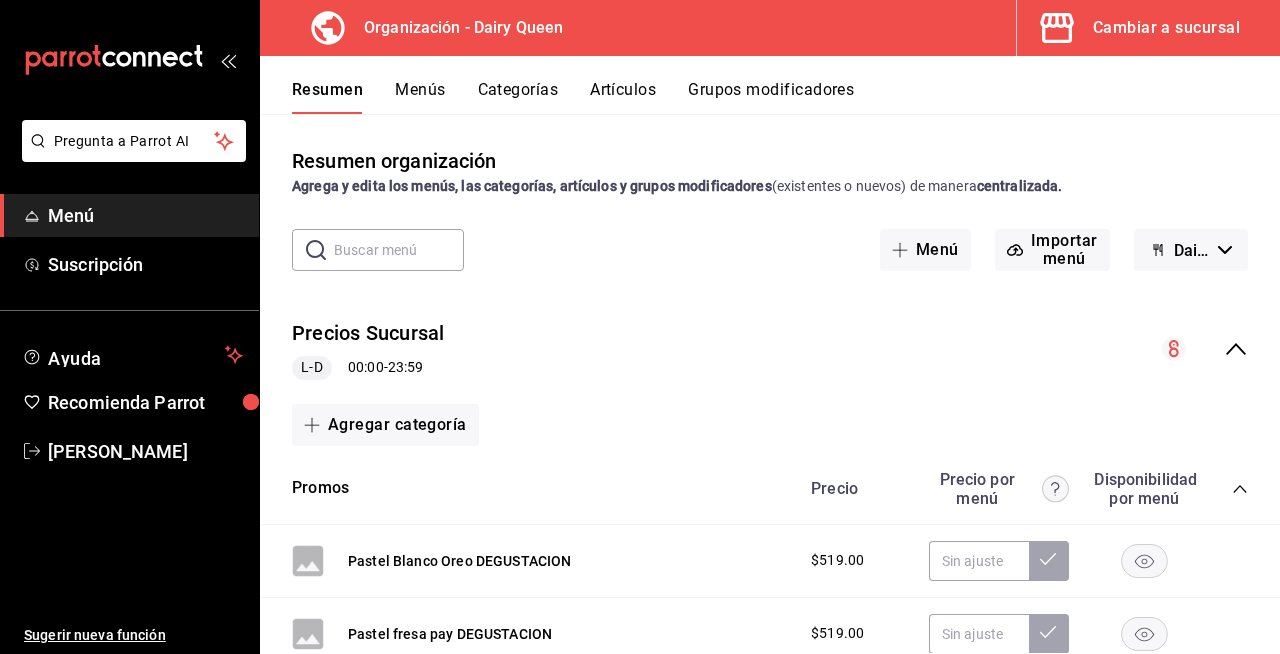 click on "Menús" at bounding box center [420, 97] 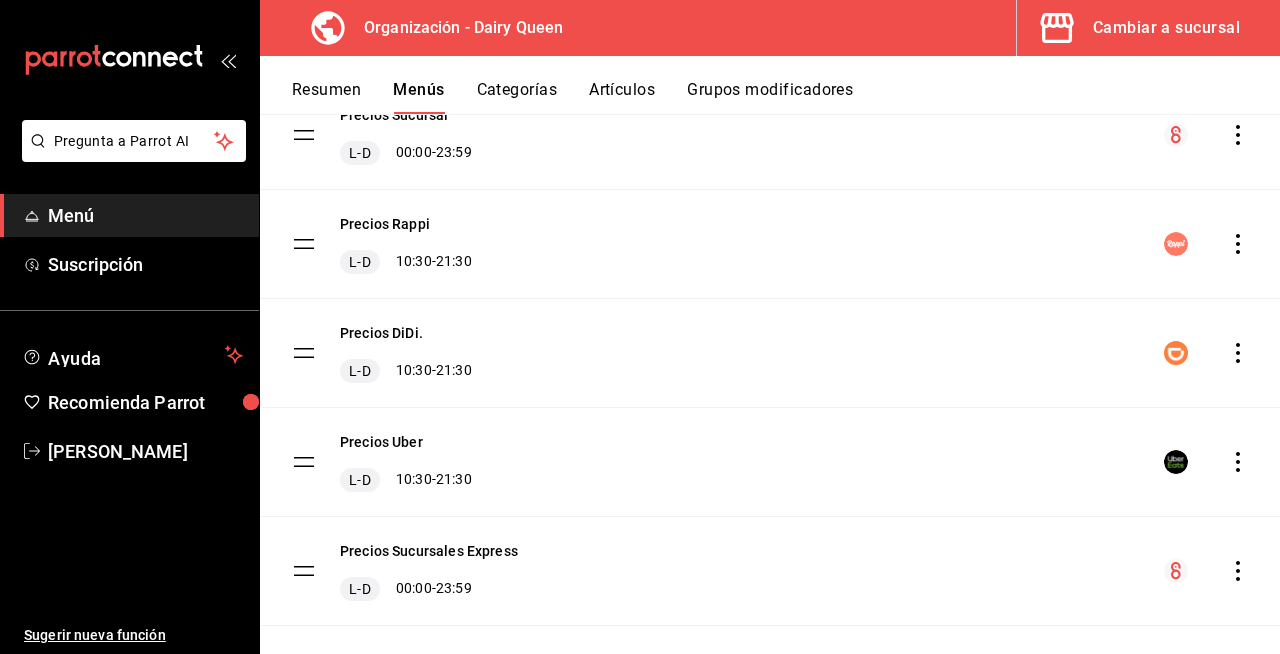 scroll, scrollTop: 233, scrollLeft: 0, axis: vertical 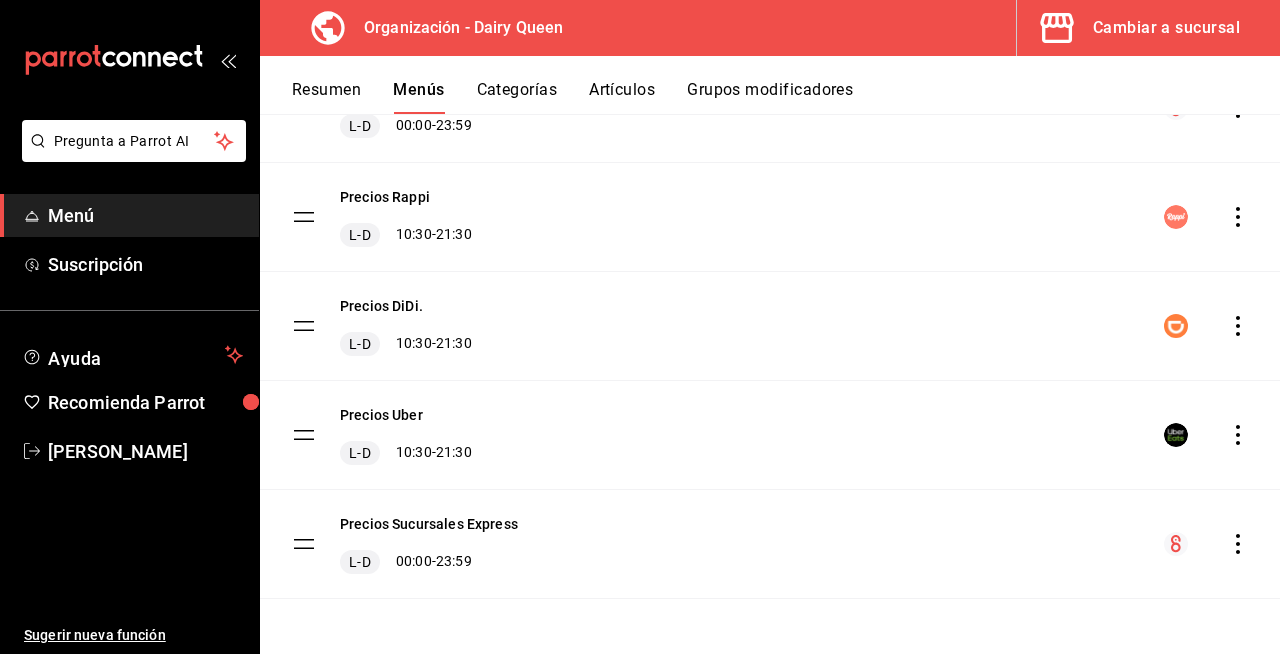 click 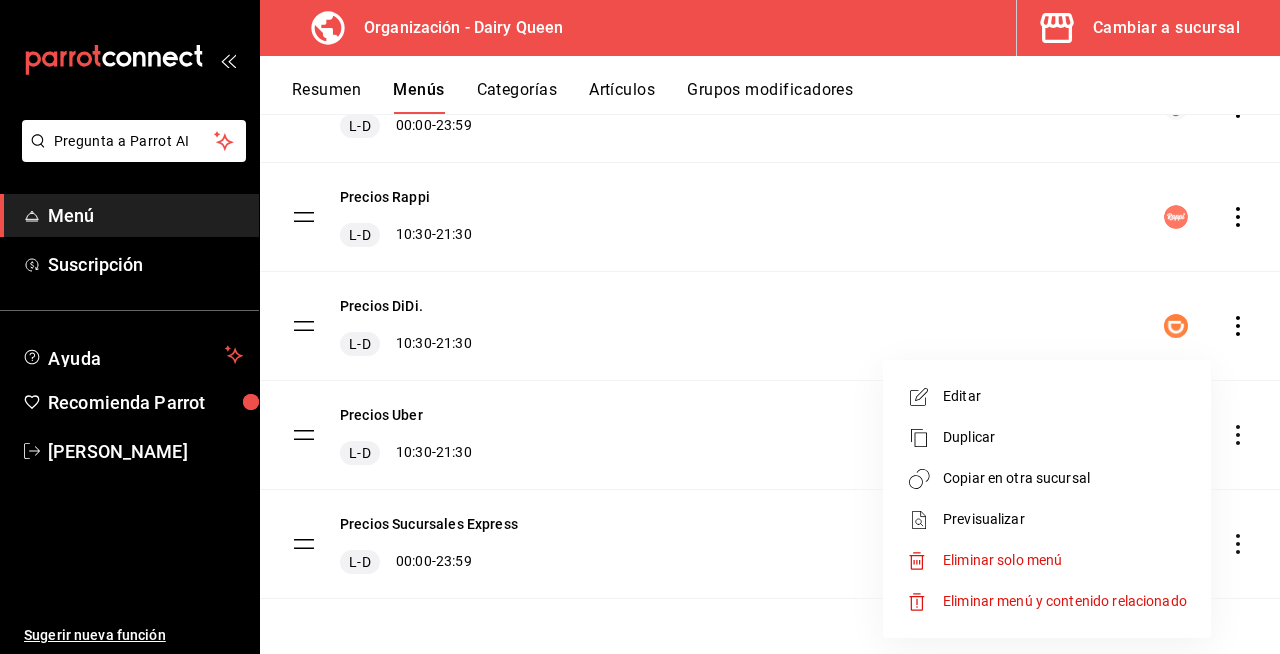 click on "Copiar en otra sucursal" at bounding box center [1065, 478] 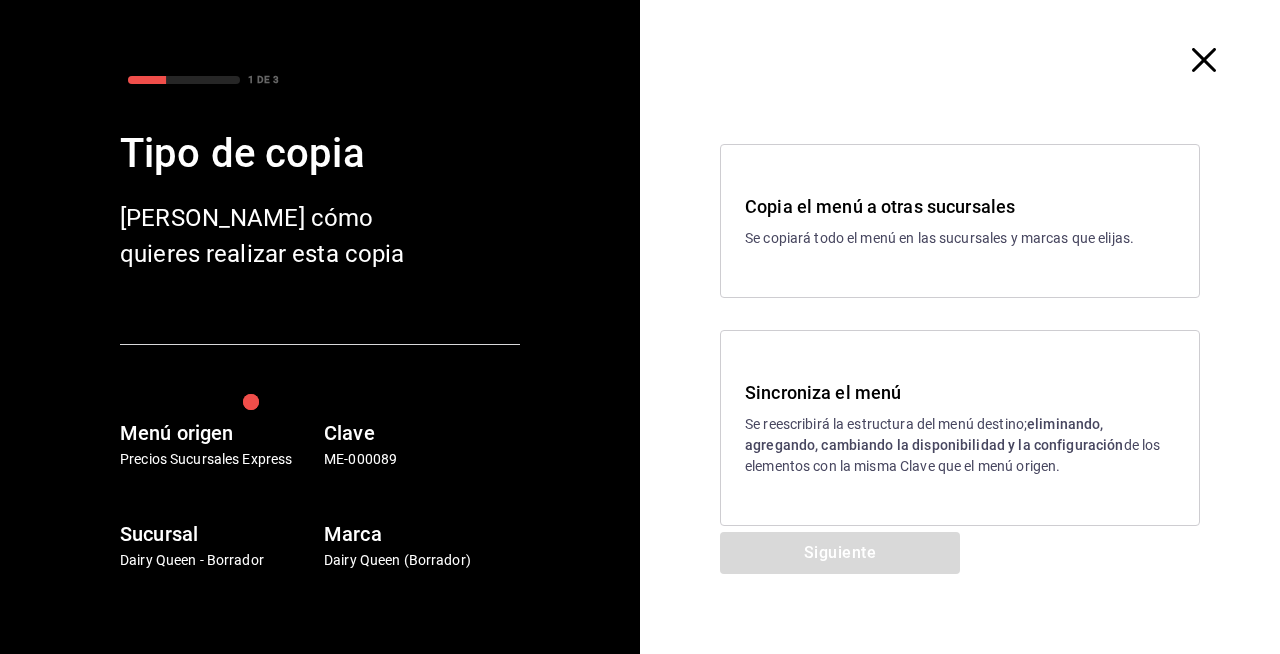 click on "Se reescribirá la estructura del menú destino;  eliminando, agregando, cambiando la disponibilidad y la configuración  de los elementos con la misma Clave que el menú origen." at bounding box center [960, 445] 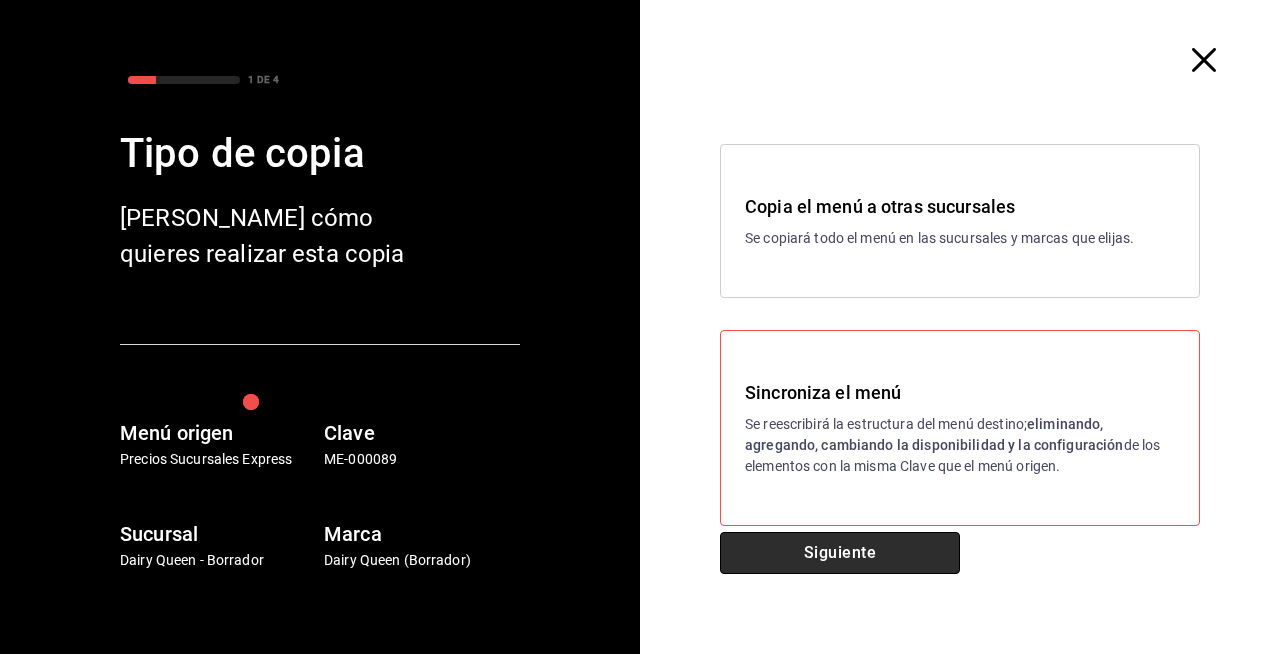 click on "Siguiente" at bounding box center [840, 553] 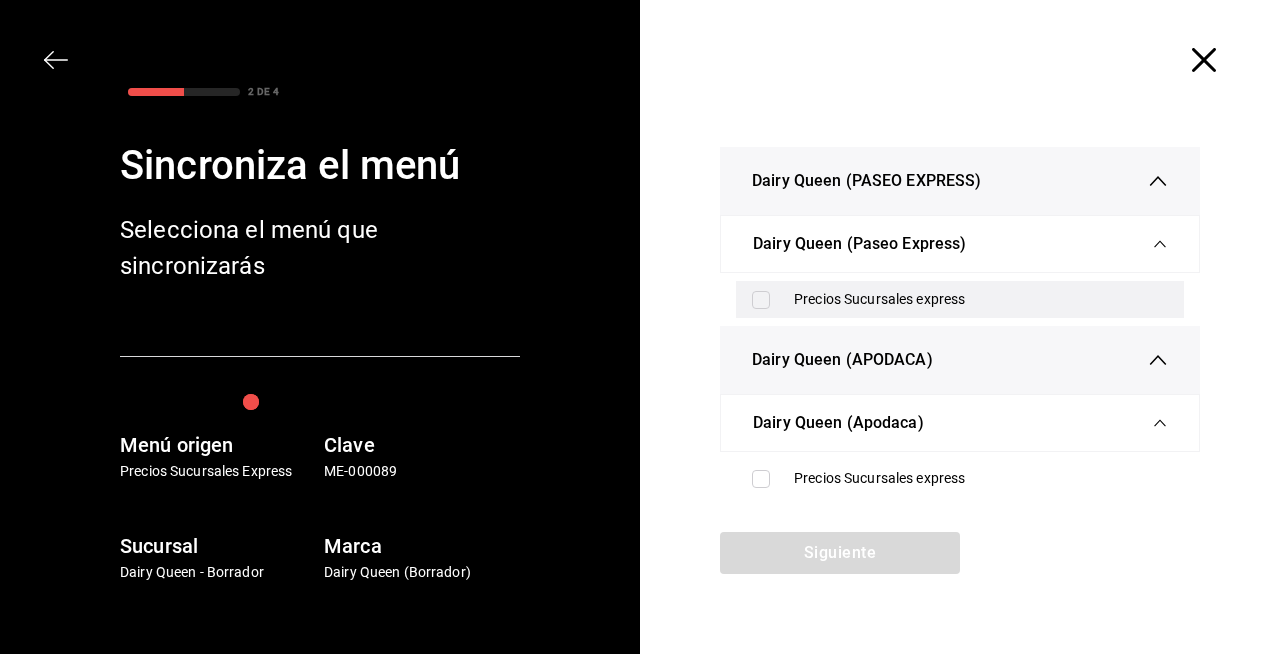 click on "Precios Sucursales express" at bounding box center (981, 299) 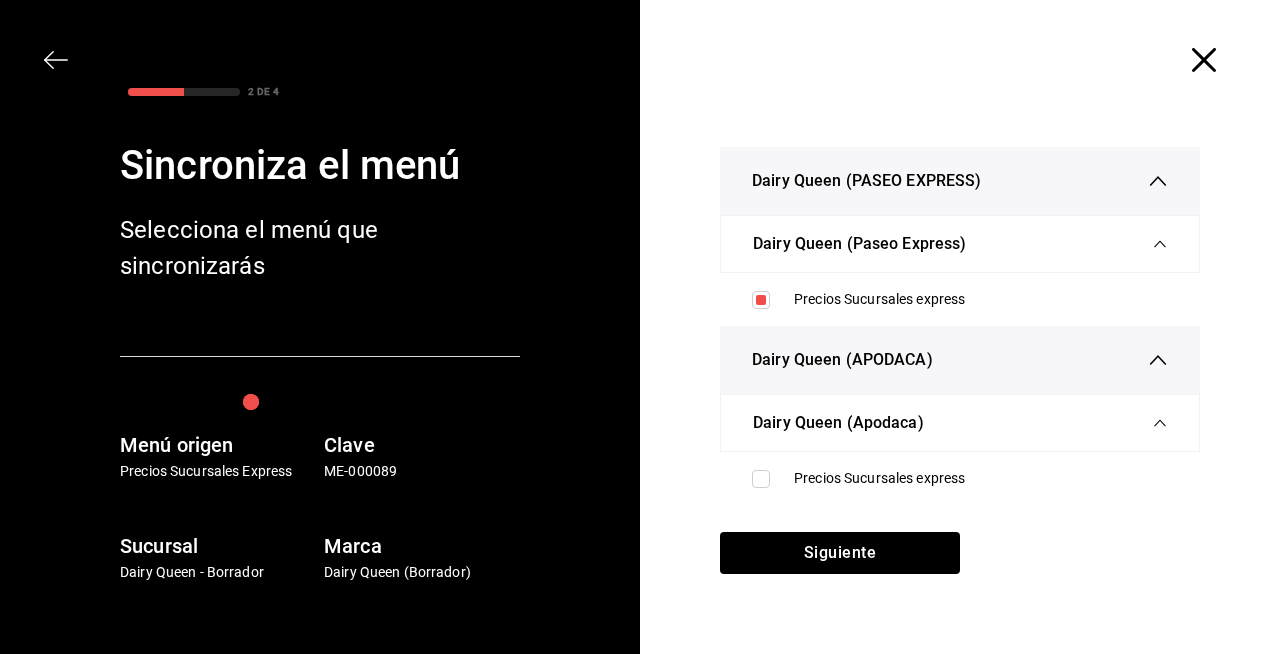 click on "Precios Sucursales express" at bounding box center (960, 478) 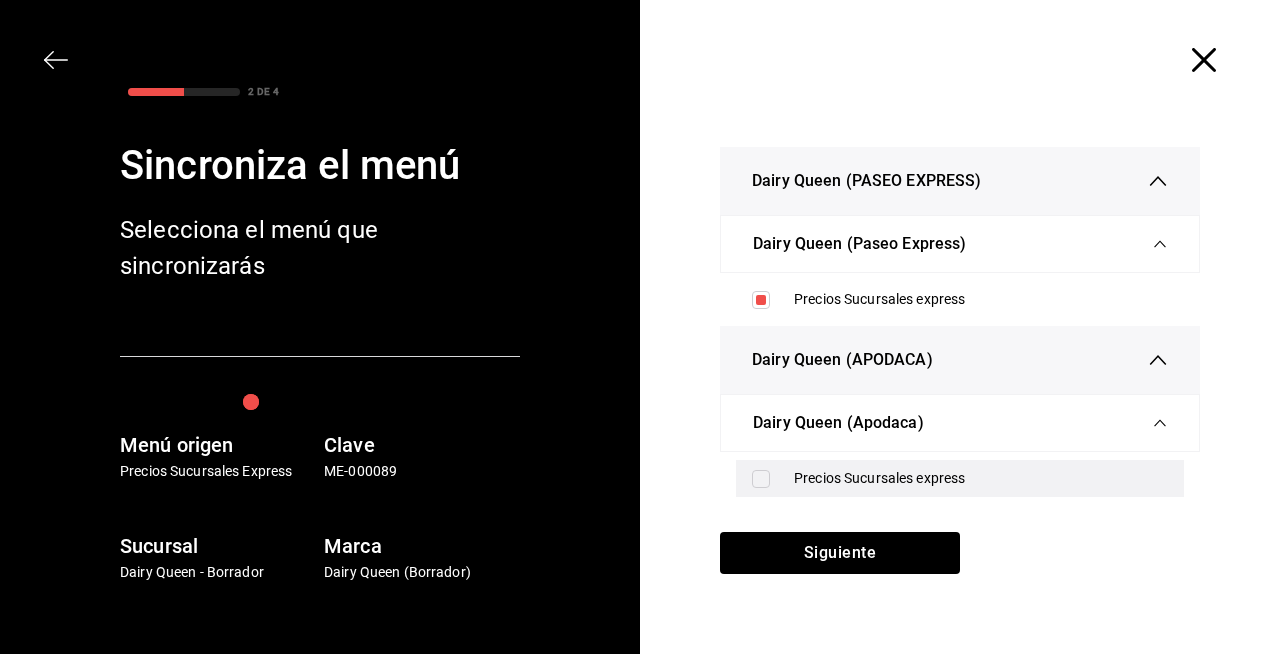 click on "Precios Sucursales express" at bounding box center (981, 478) 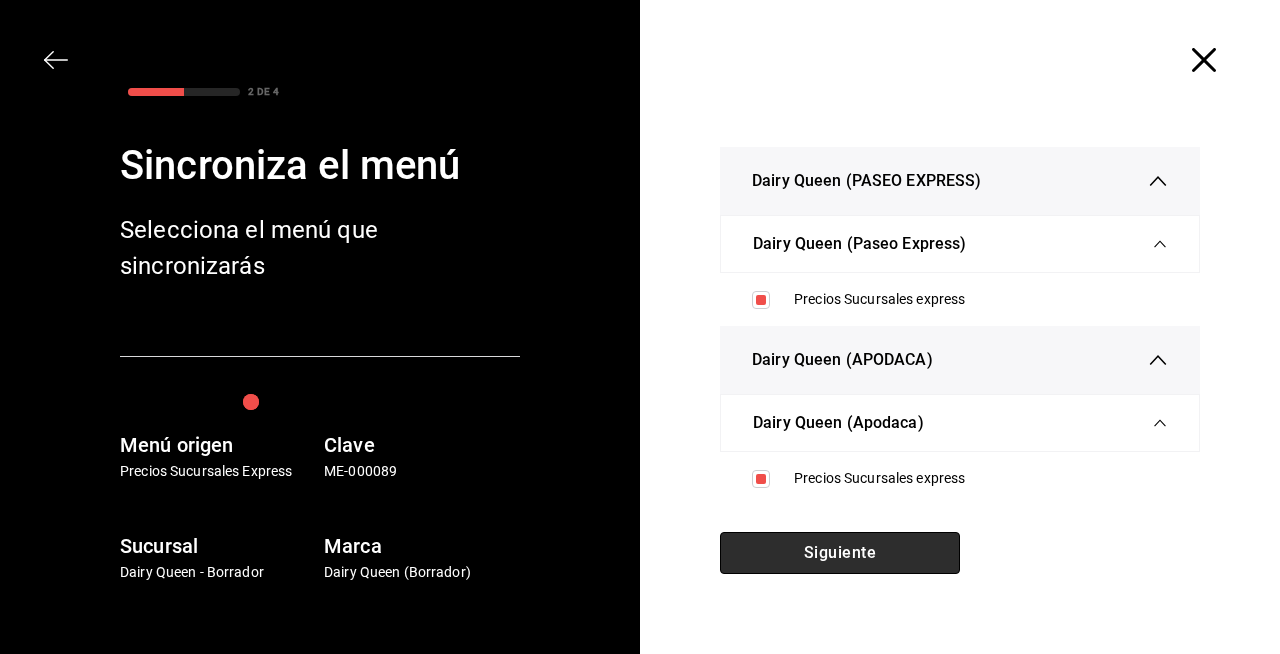 click on "Siguiente" at bounding box center (840, 553) 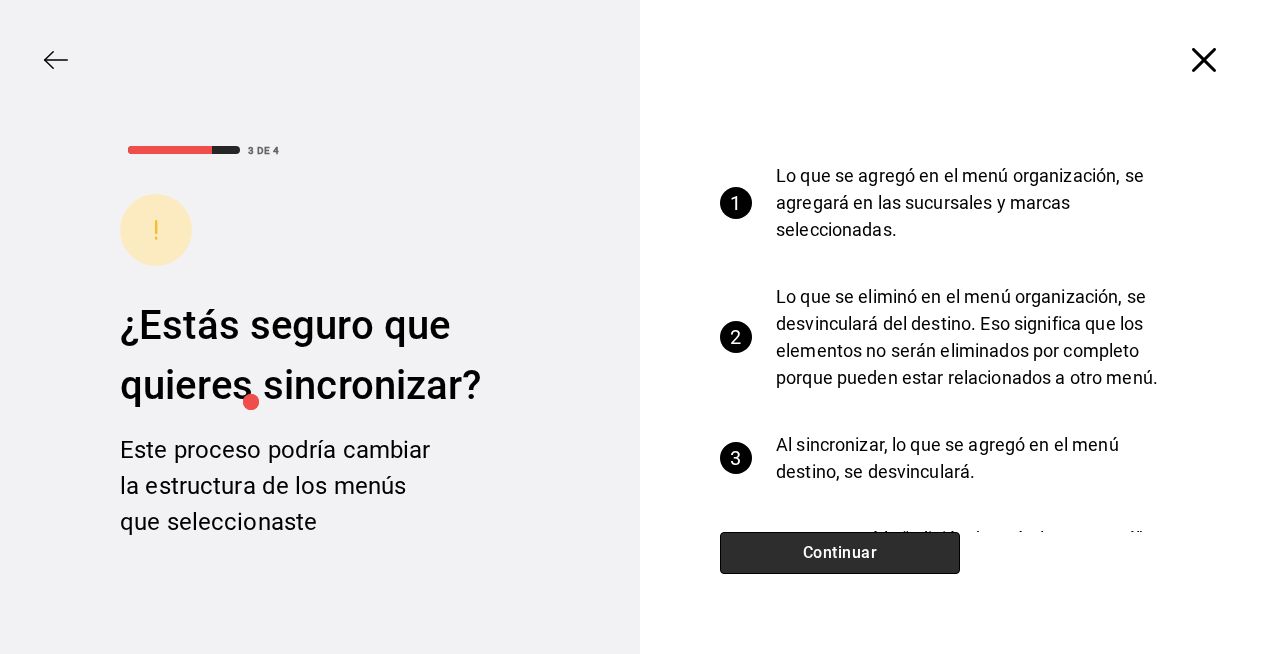 click on "Continuar" at bounding box center [840, 553] 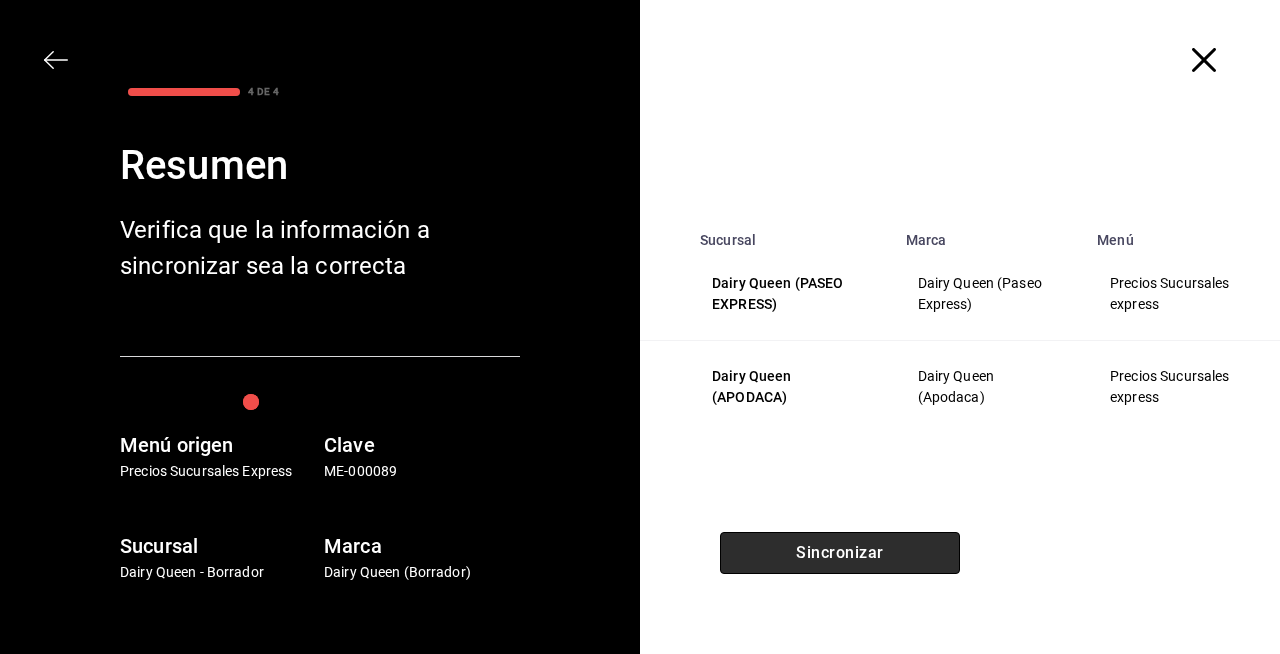 click on "Sincronizar" at bounding box center (840, 553) 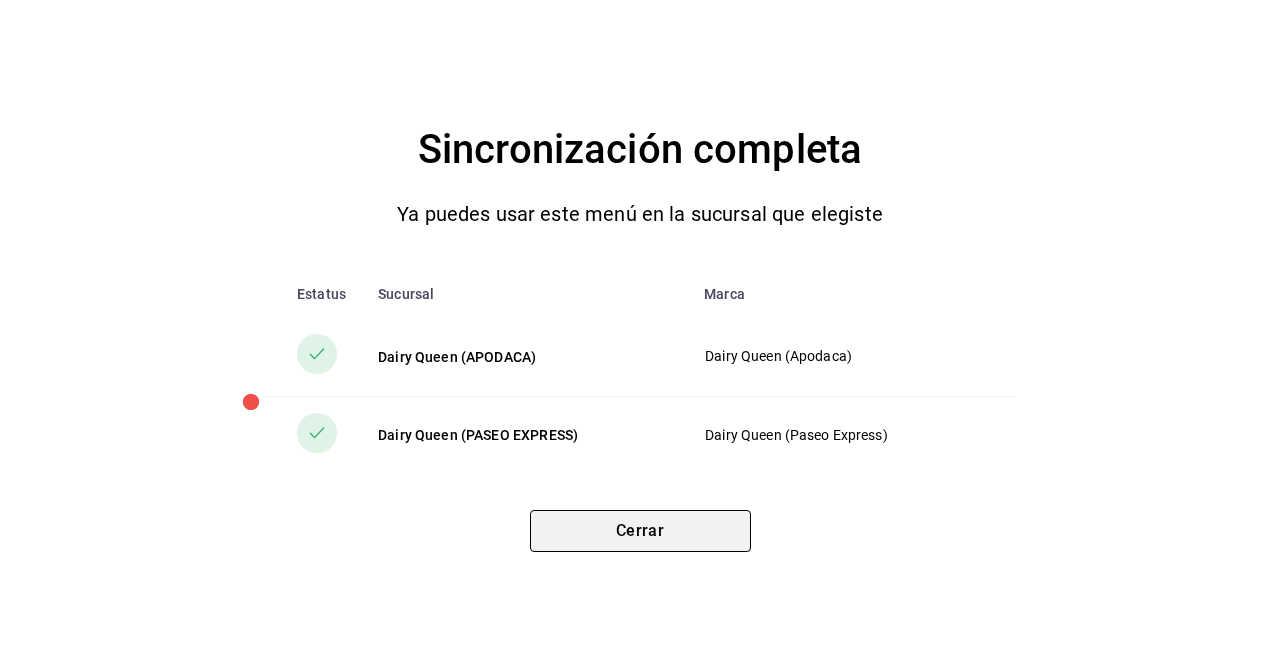 click on "Cerrar" at bounding box center [640, 531] 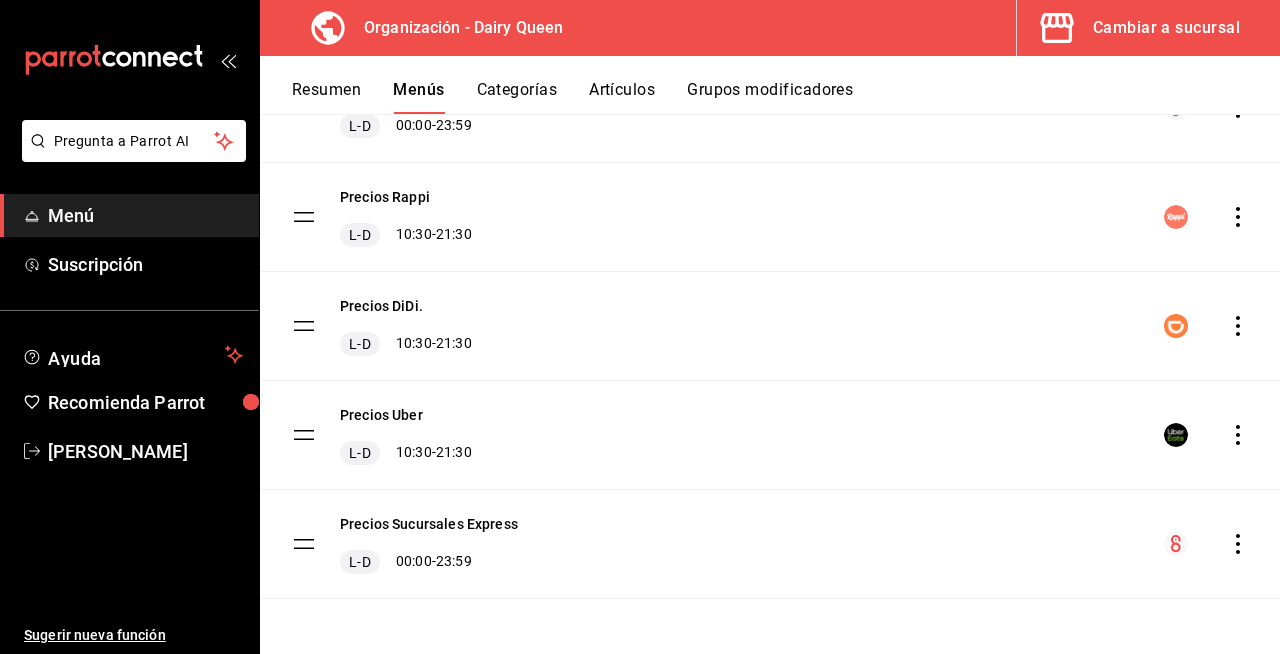 click on "Cambiar a sucursal" at bounding box center [1140, 28] 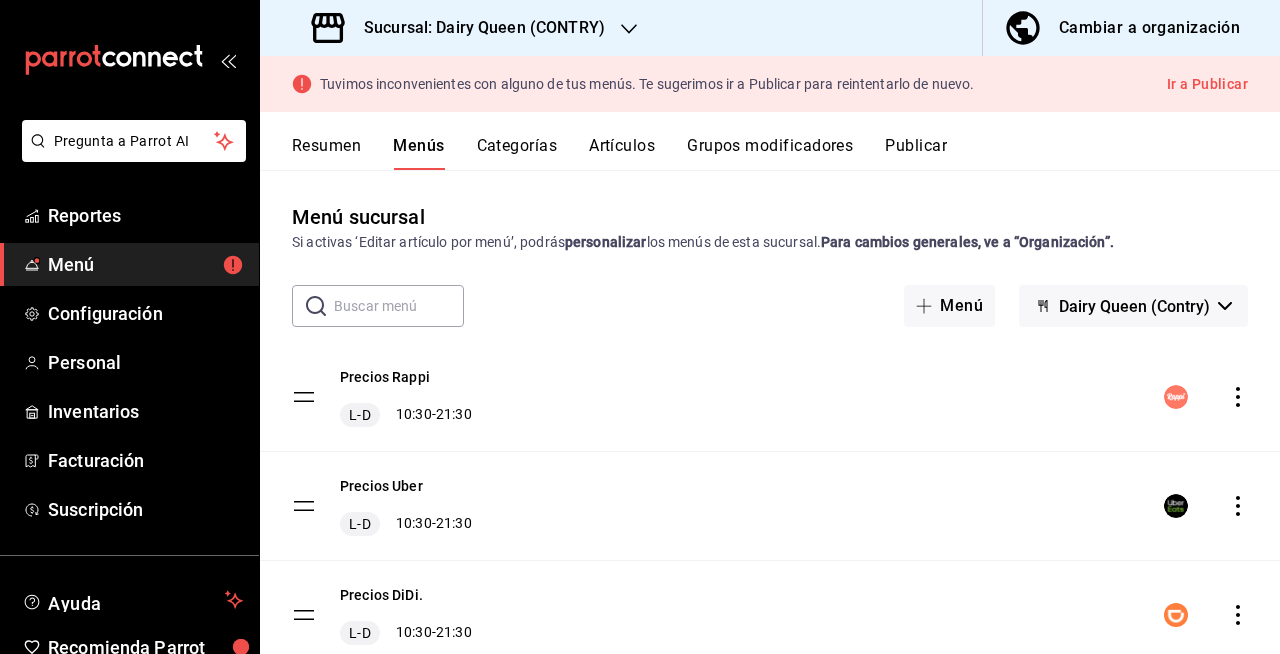 click on "Sucursal: Dairy Queen (CONTRY)" at bounding box center (476, 28) 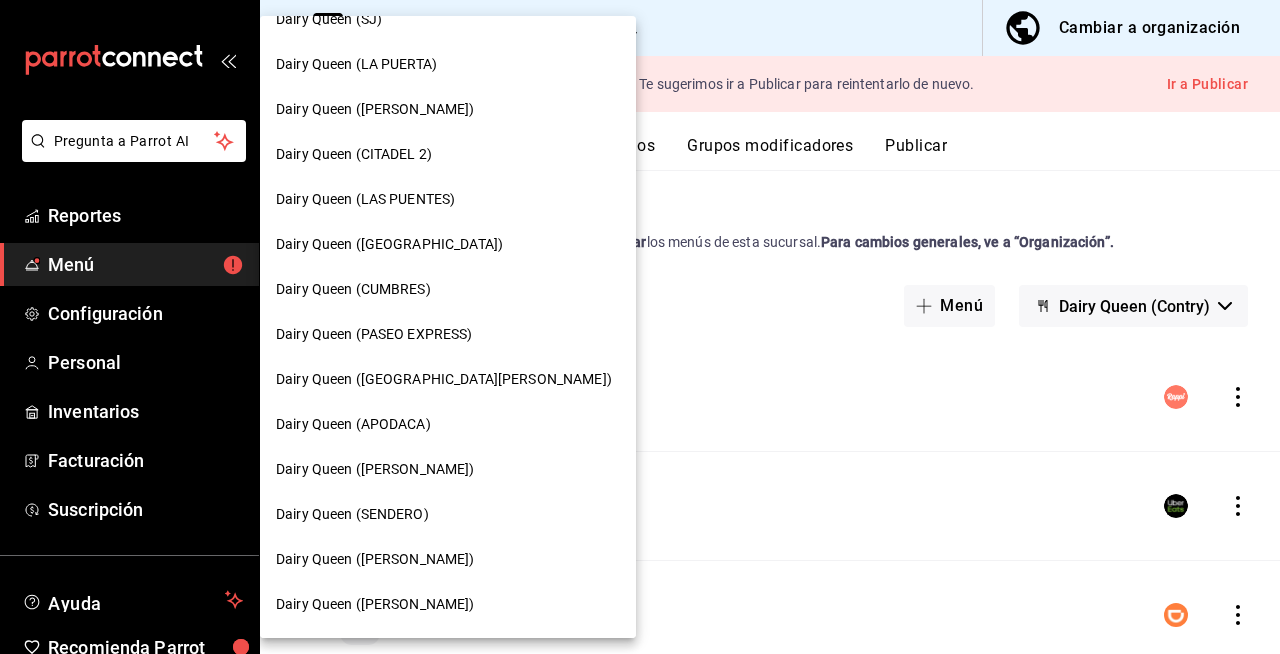scroll, scrollTop: 614, scrollLeft: 0, axis: vertical 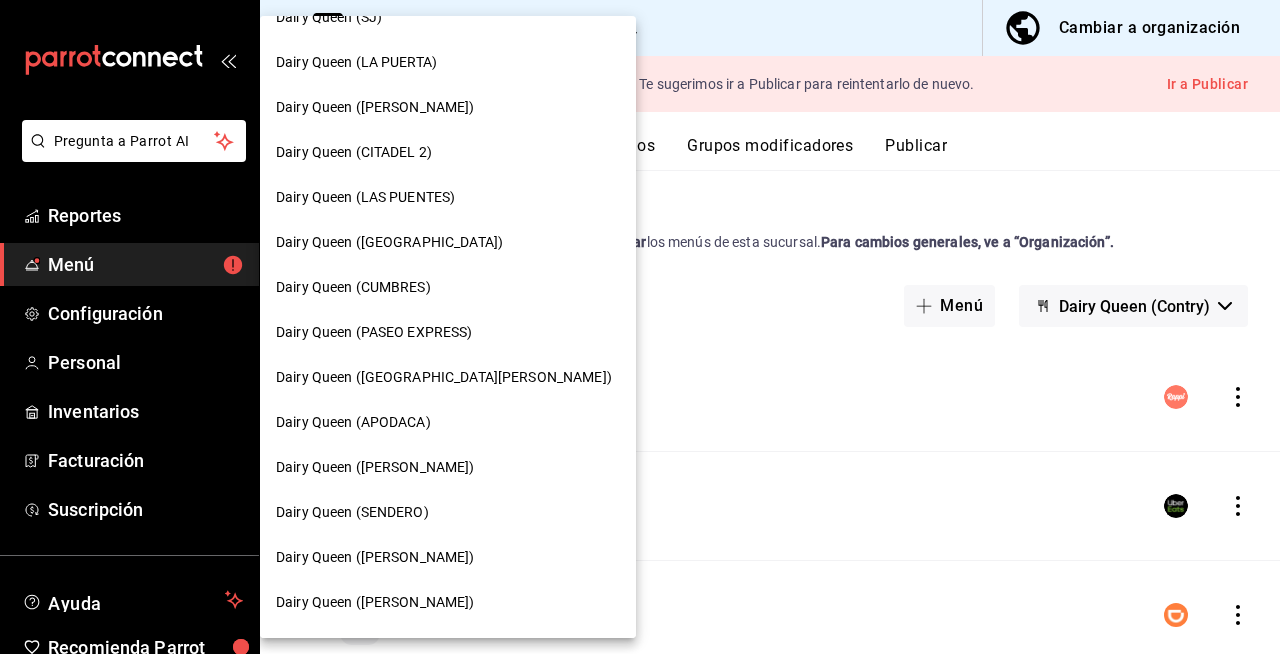 click on "Dairy Queen (APODACA)" at bounding box center [448, 422] 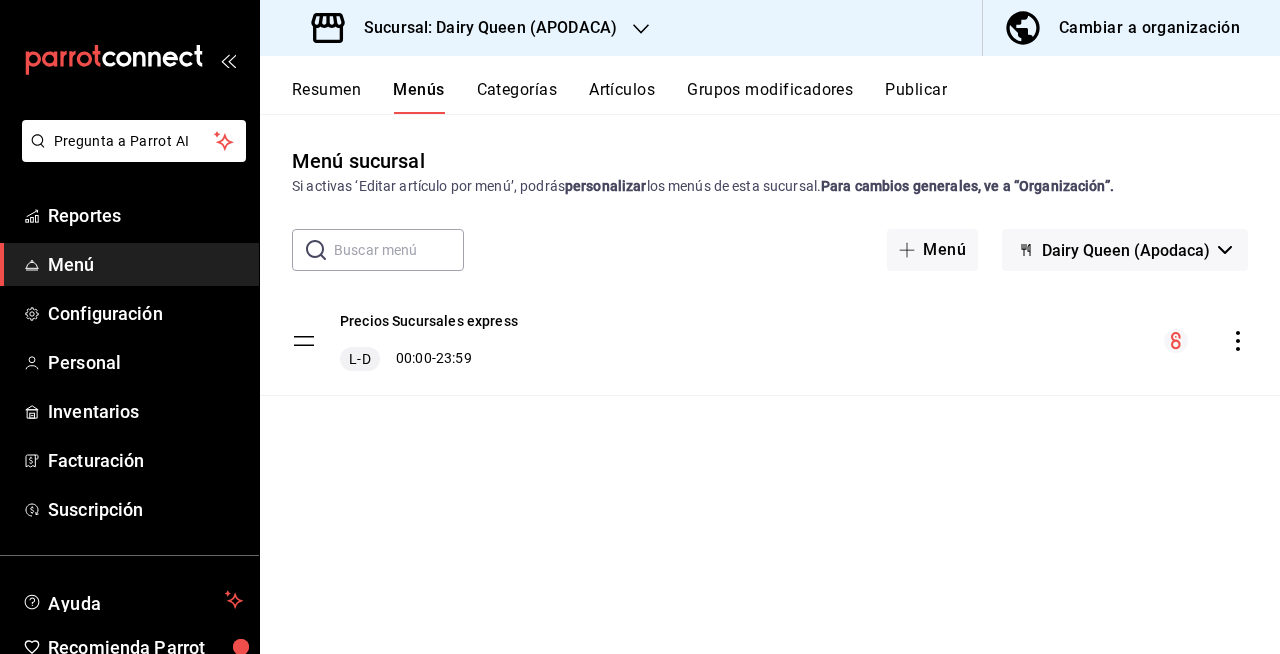 click 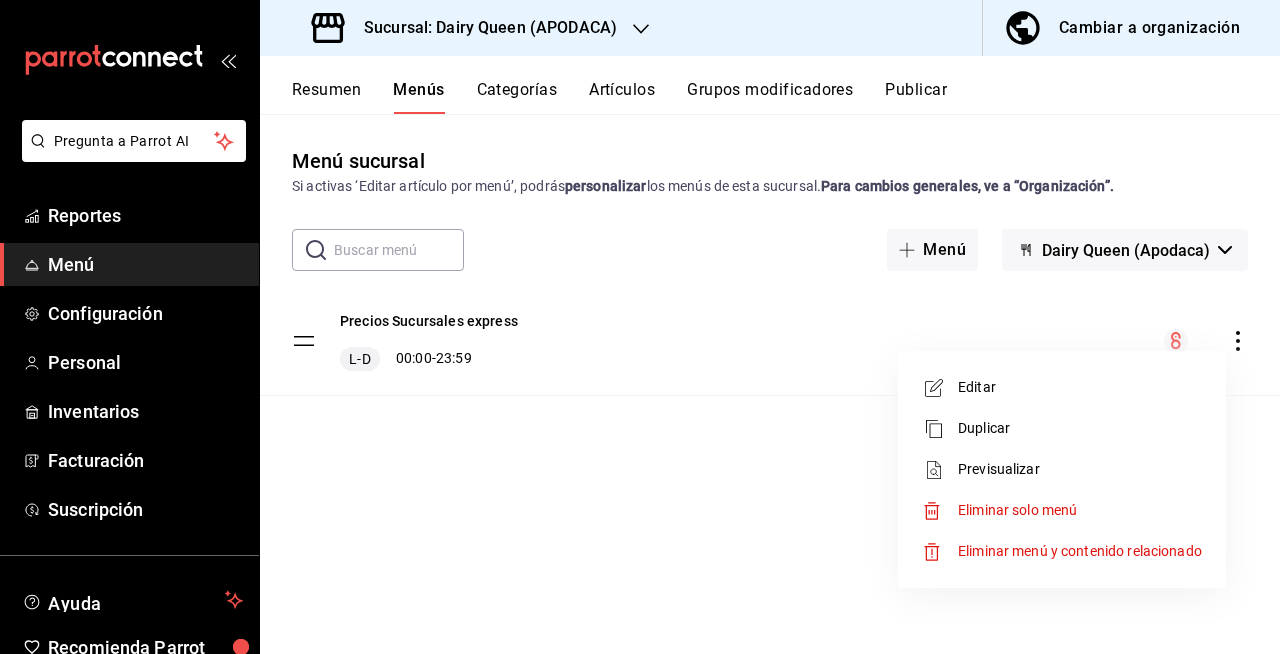 click at bounding box center [640, 327] 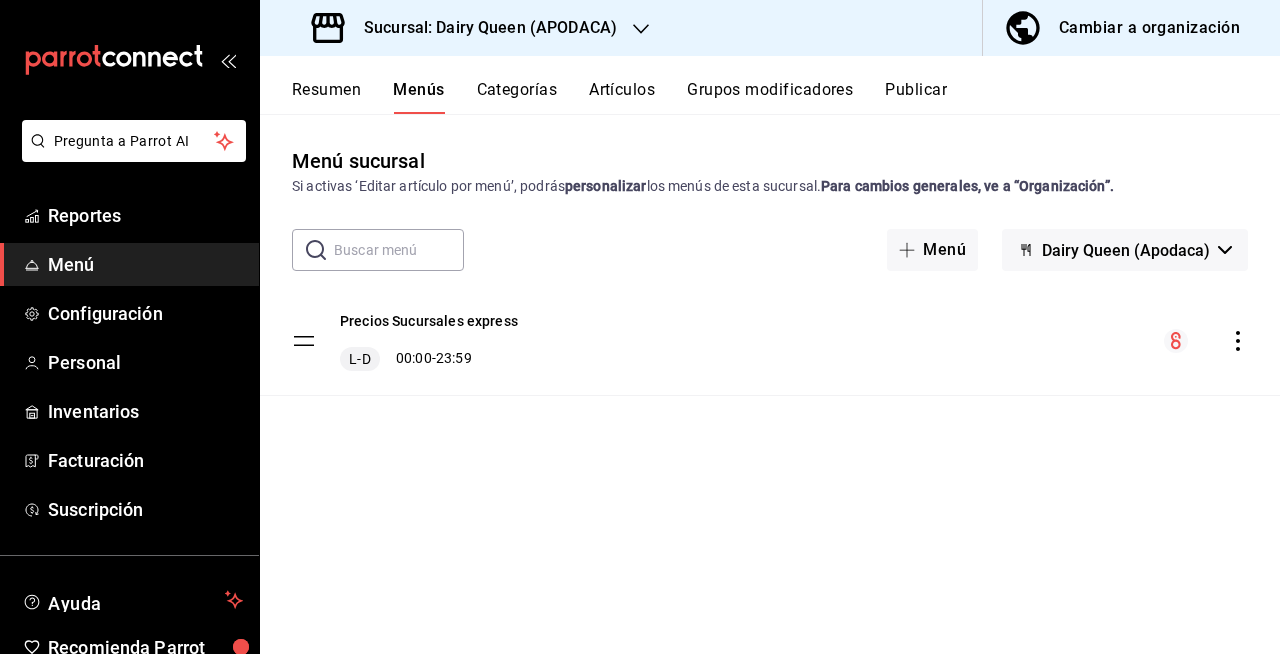 click on "Publicar" at bounding box center [916, 97] 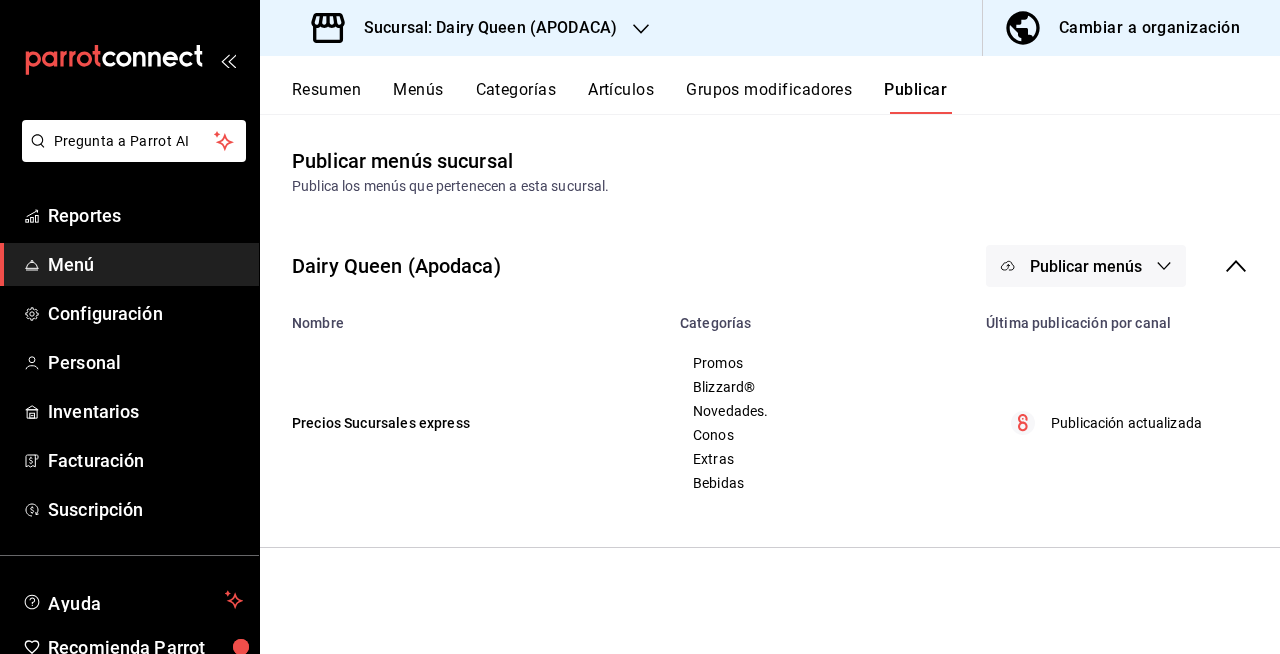 click on "Publicar menús" at bounding box center (1086, 266) 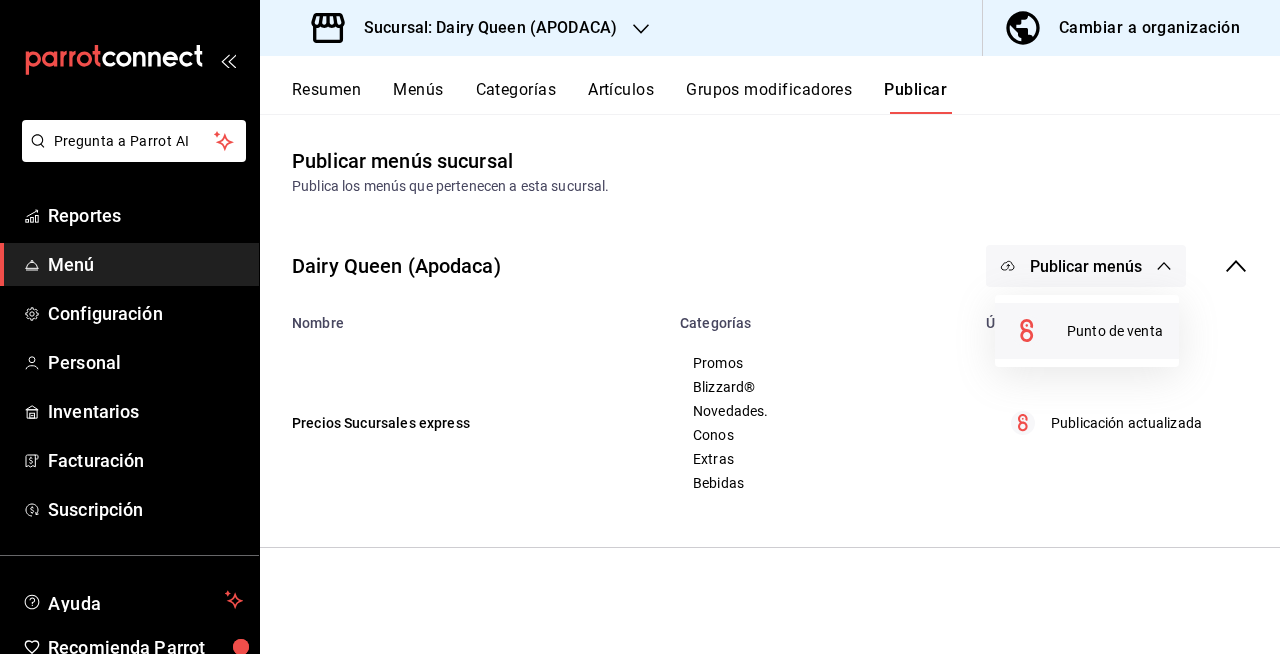 click at bounding box center (1039, 331) 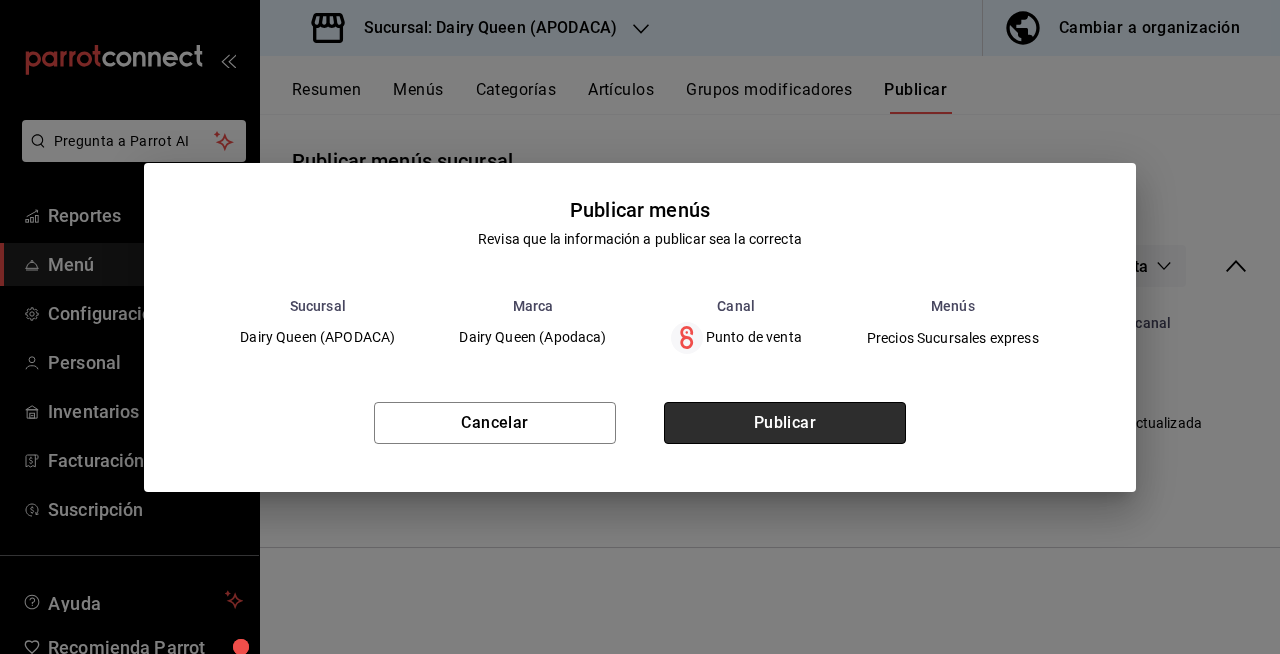 click on "Publicar" at bounding box center (785, 423) 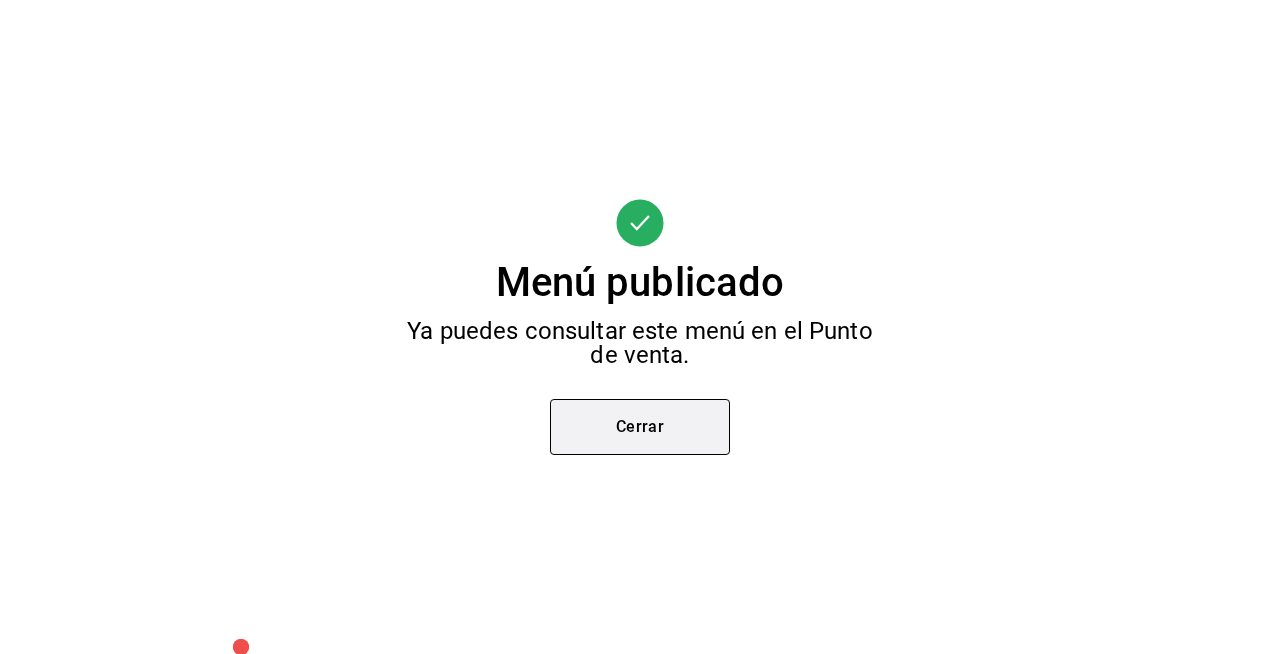 click on "Cerrar" at bounding box center [640, 427] 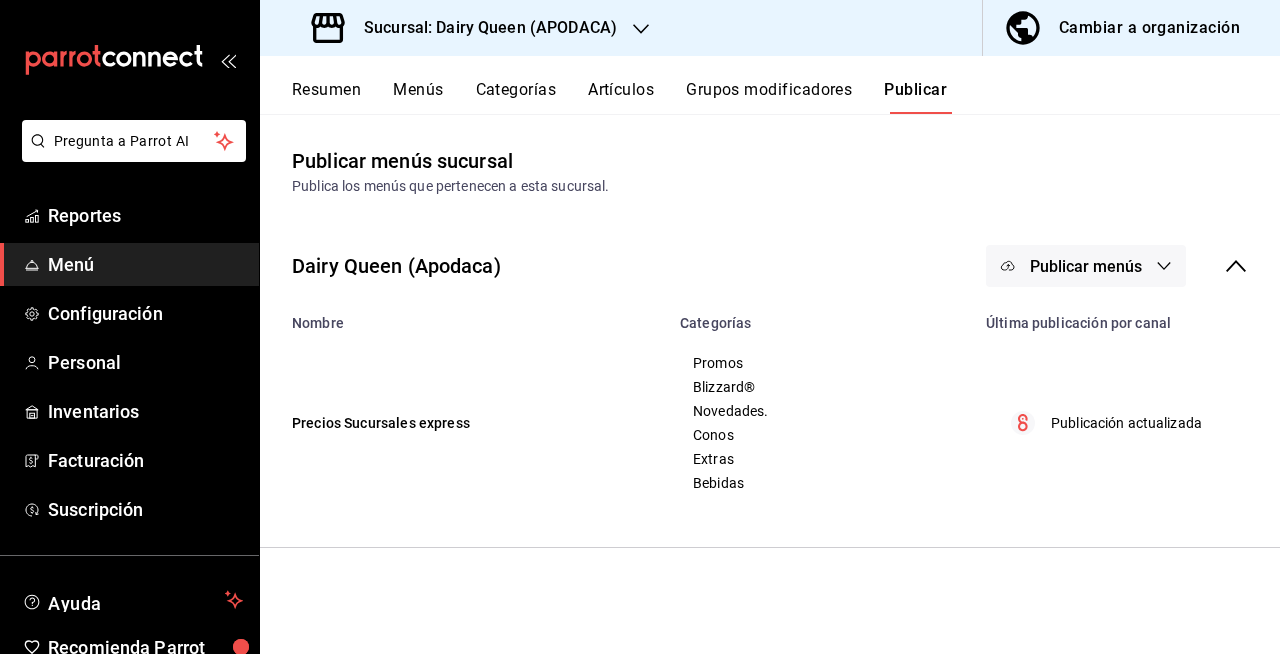 drag, startPoint x: 594, startPoint y: 41, endPoint x: 495, endPoint y: 32, distance: 99.40825 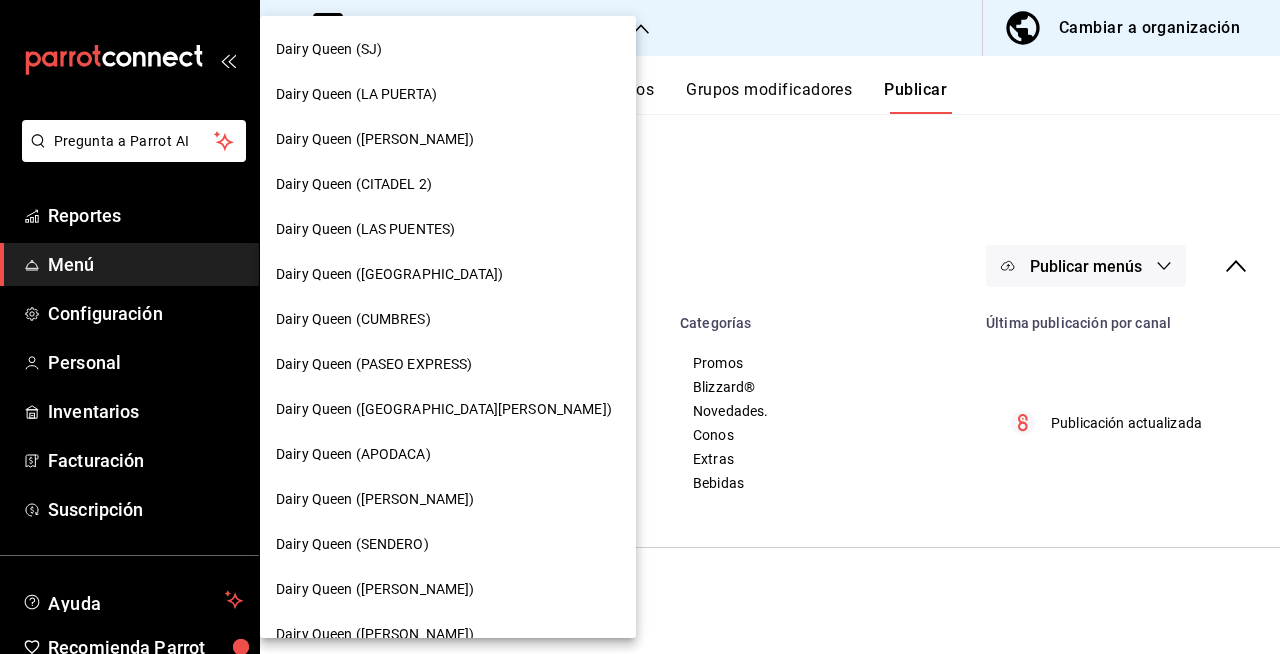 scroll, scrollTop: 577, scrollLeft: 0, axis: vertical 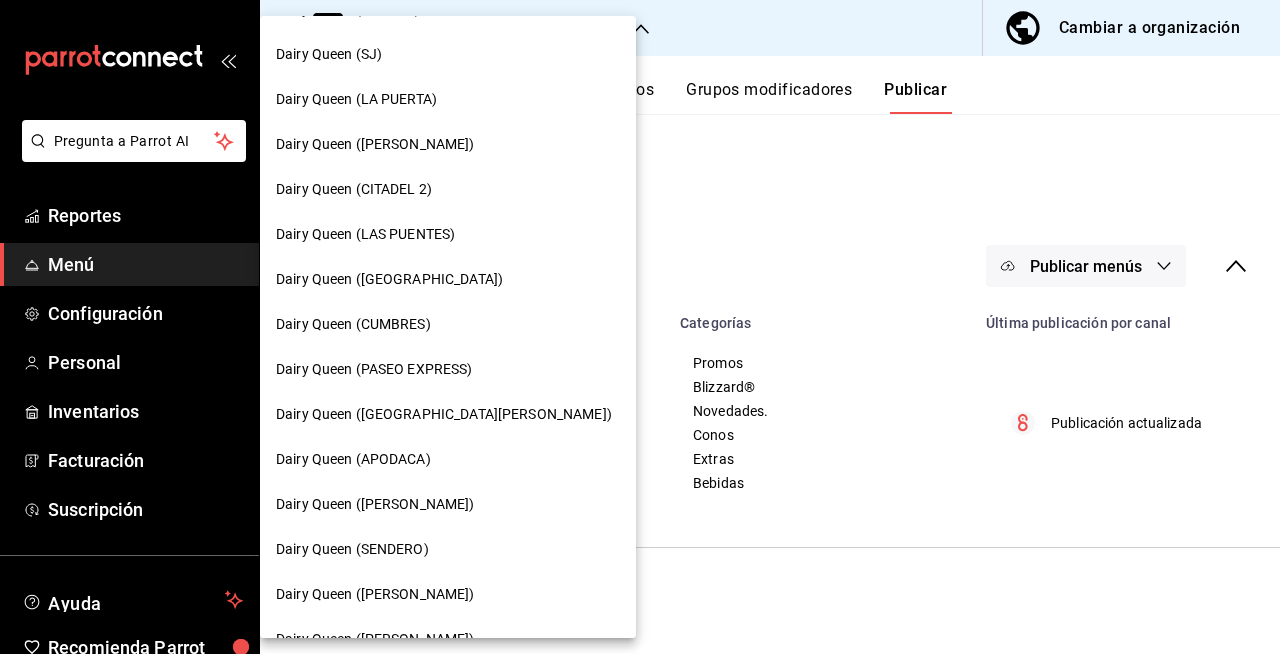 click on "Dairy Queen (PASEO EXPRESS)" at bounding box center (374, 369) 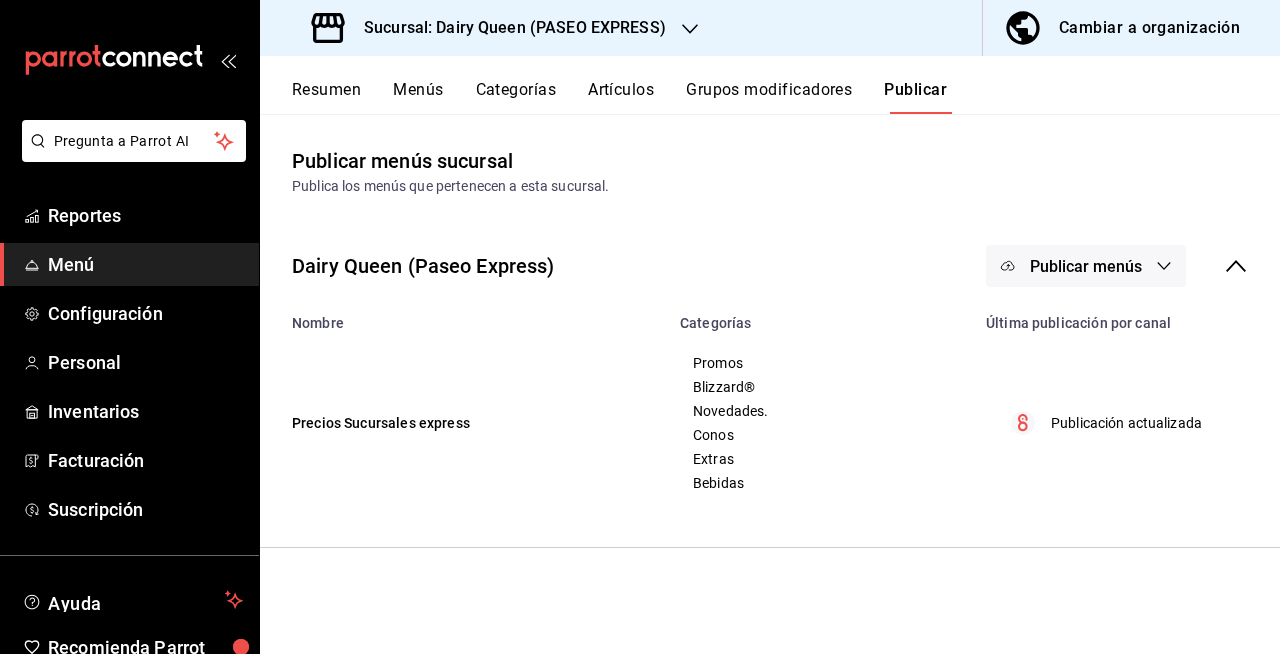 click on "Publicar menús" at bounding box center (1086, 266) 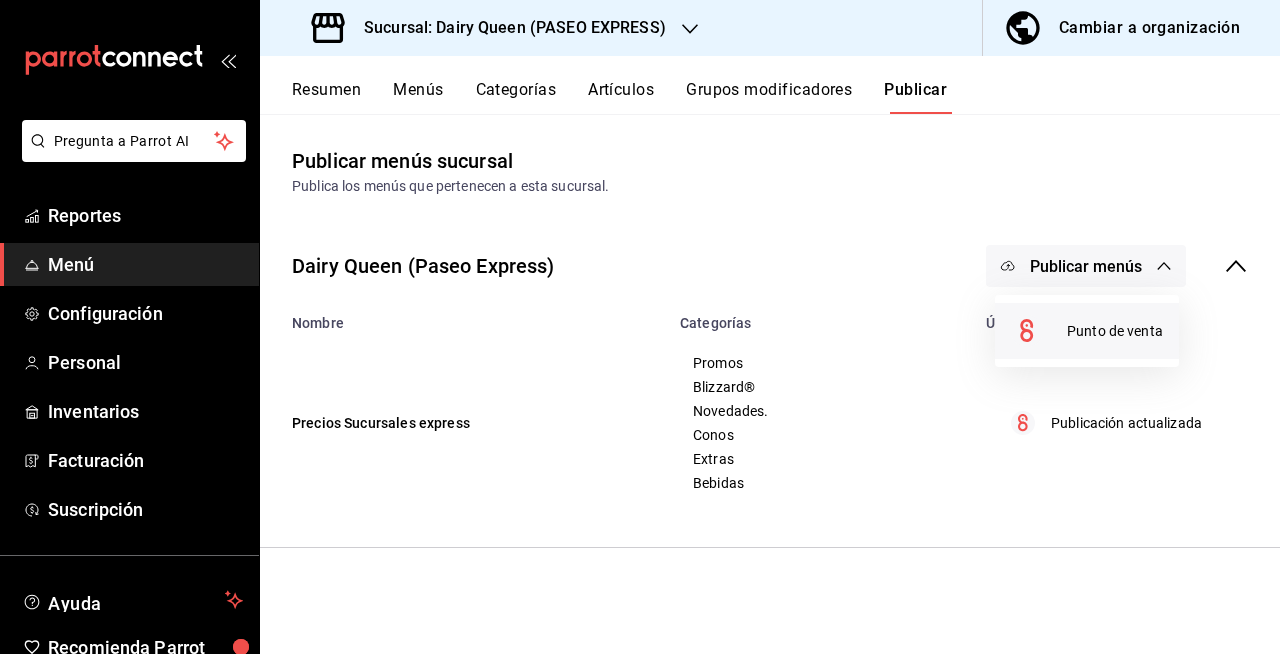 click 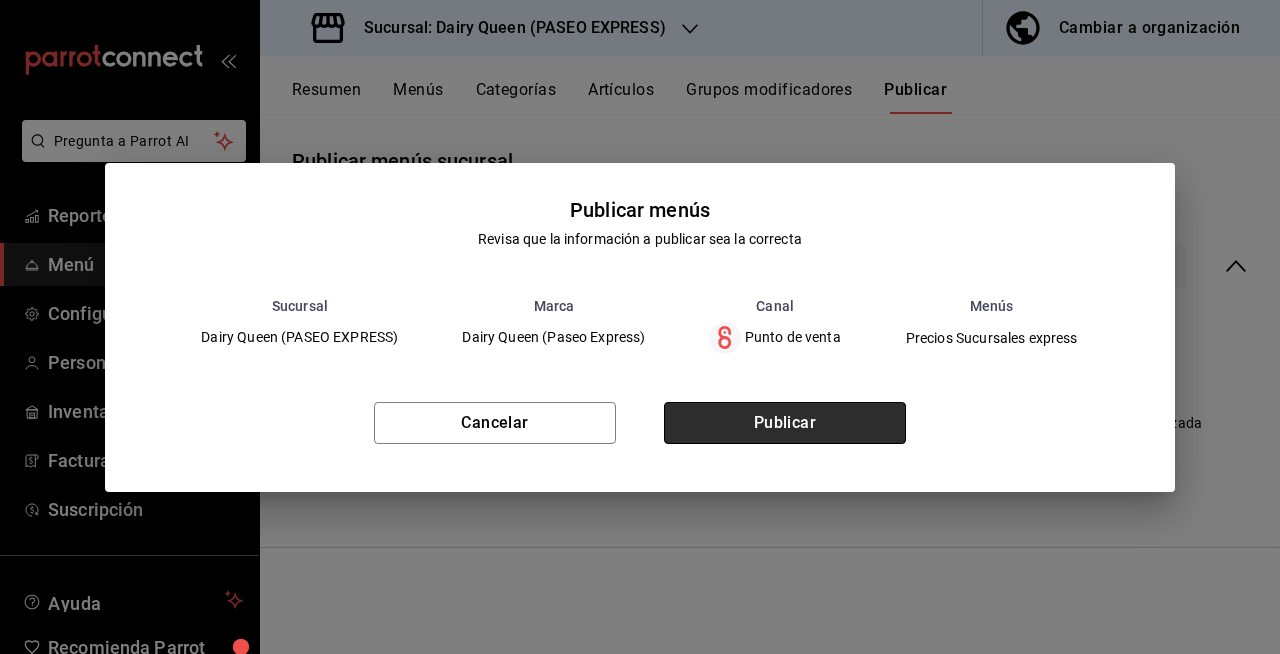 click on "Publicar" at bounding box center (785, 423) 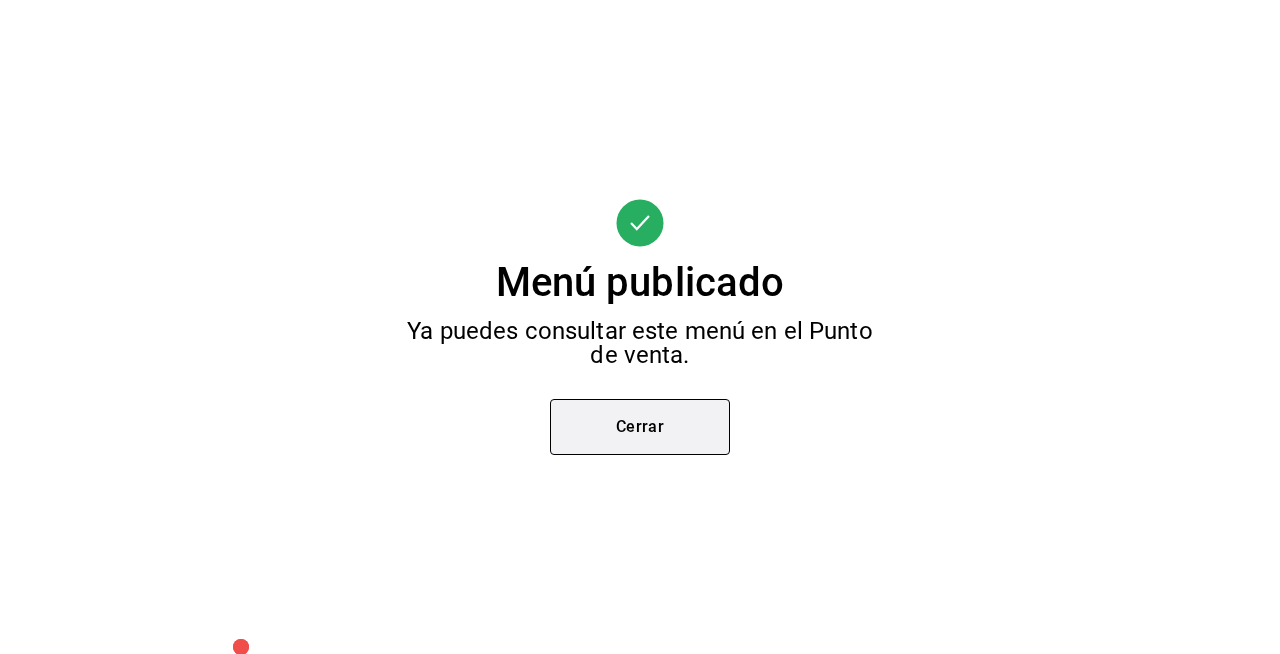 click on "Cerrar" at bounding box center (640, 427) 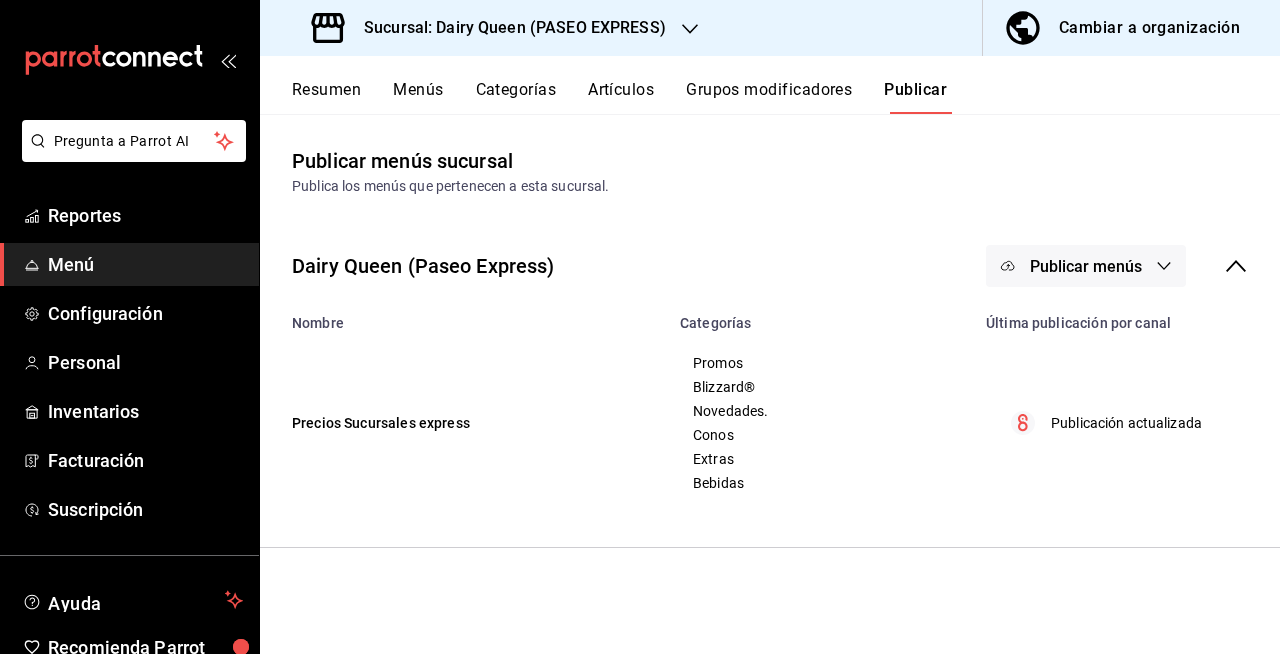 click on "Sucursal: Dairy Queen (PASEO EXPRESS)" at bounding box center (507, 28) 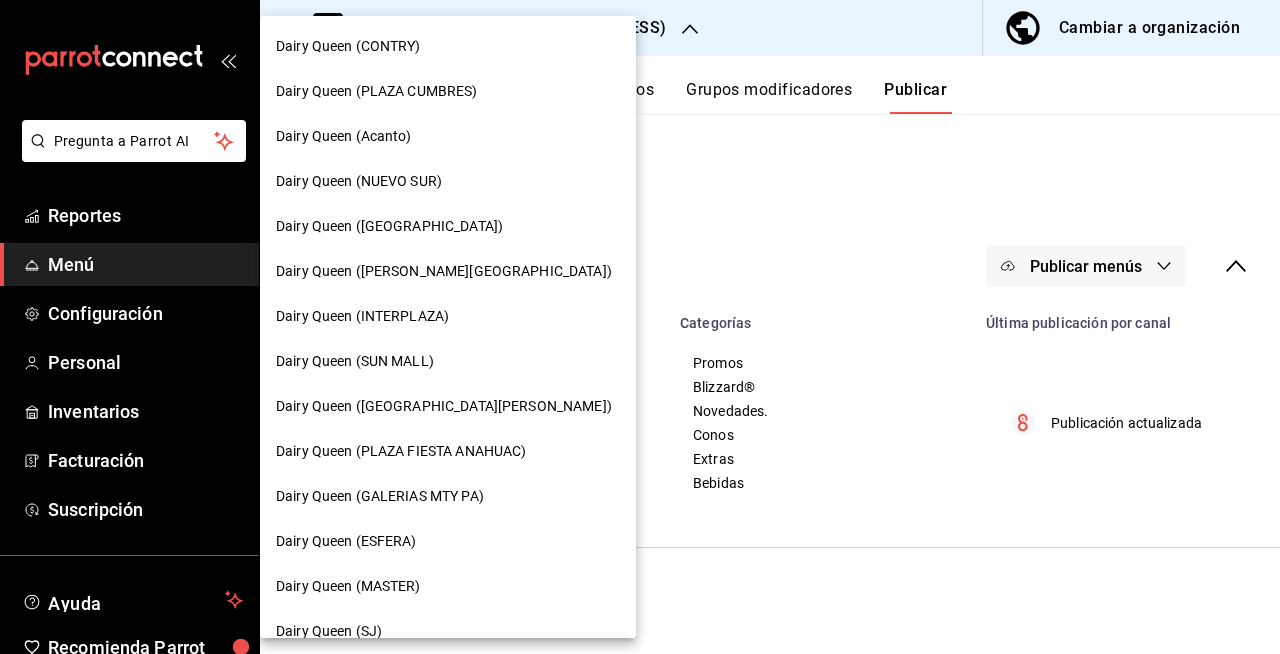click on "Dairy Queen (CONTRY)" at bounding box center [448, 46] 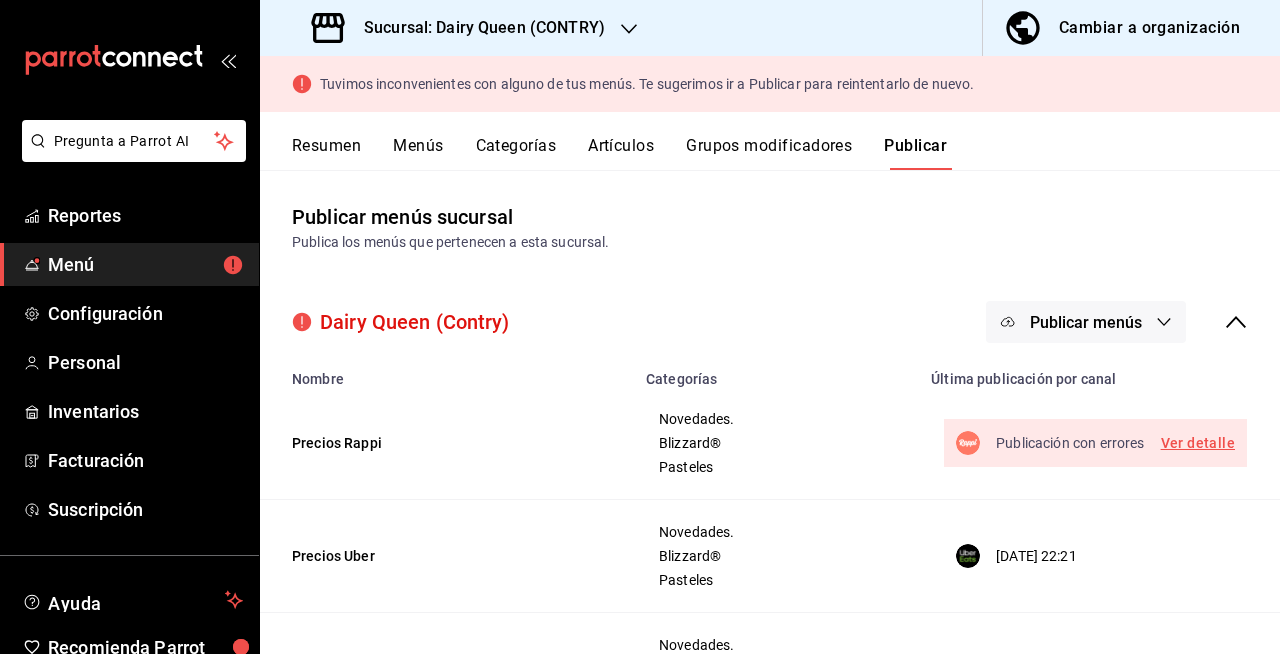 click on "Sucursal: Dairy Queen (CONTRY)" at bounding box center (476, 28) 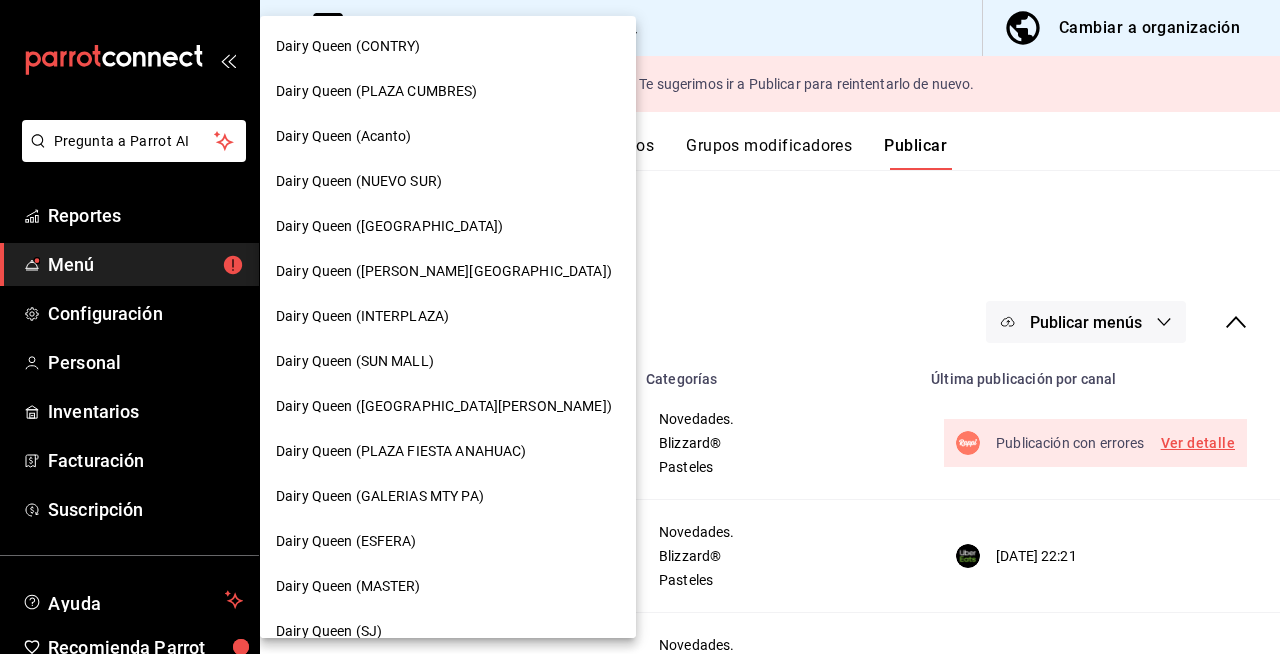 click at bounding box center (640, 327) 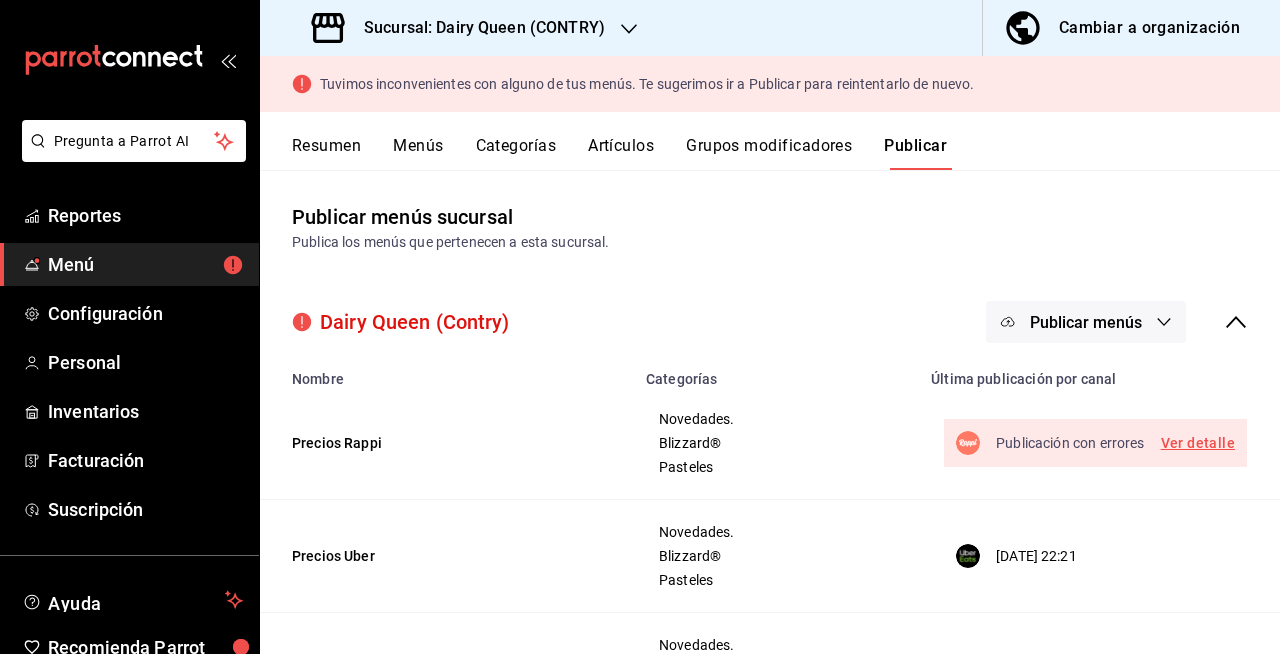 click on "Publicar menús" at bounding box center [1086, 322] 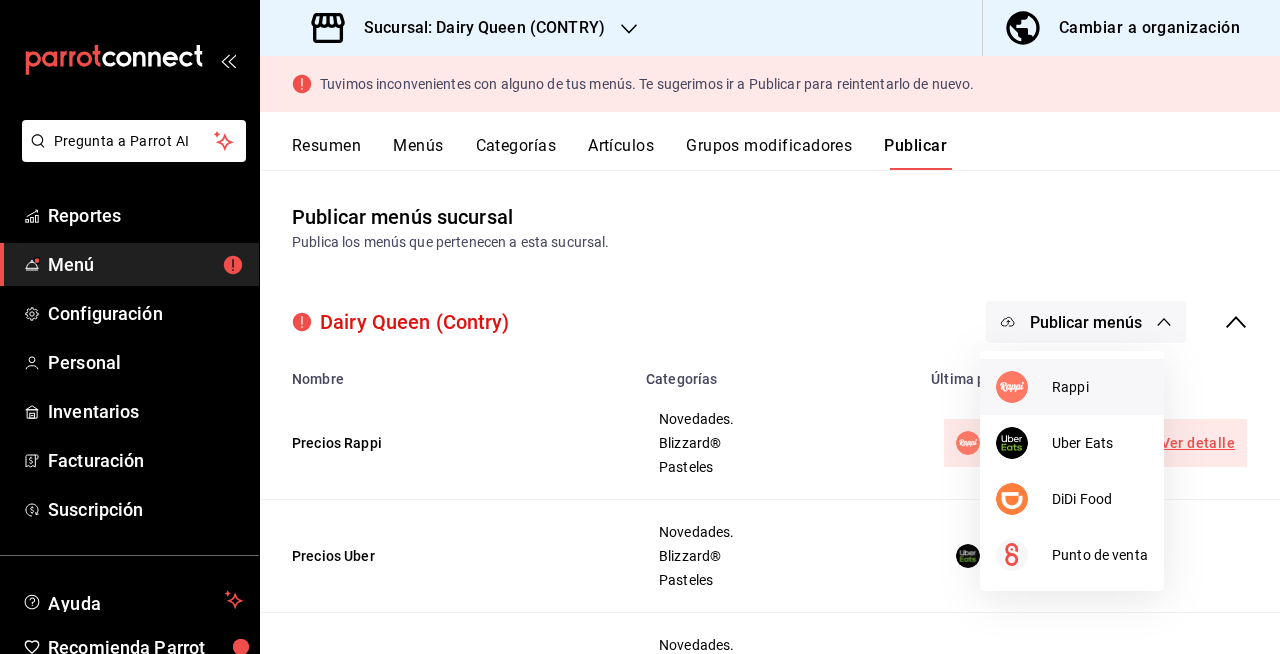 click on "Rappi" at bounding box center (1100, 387) 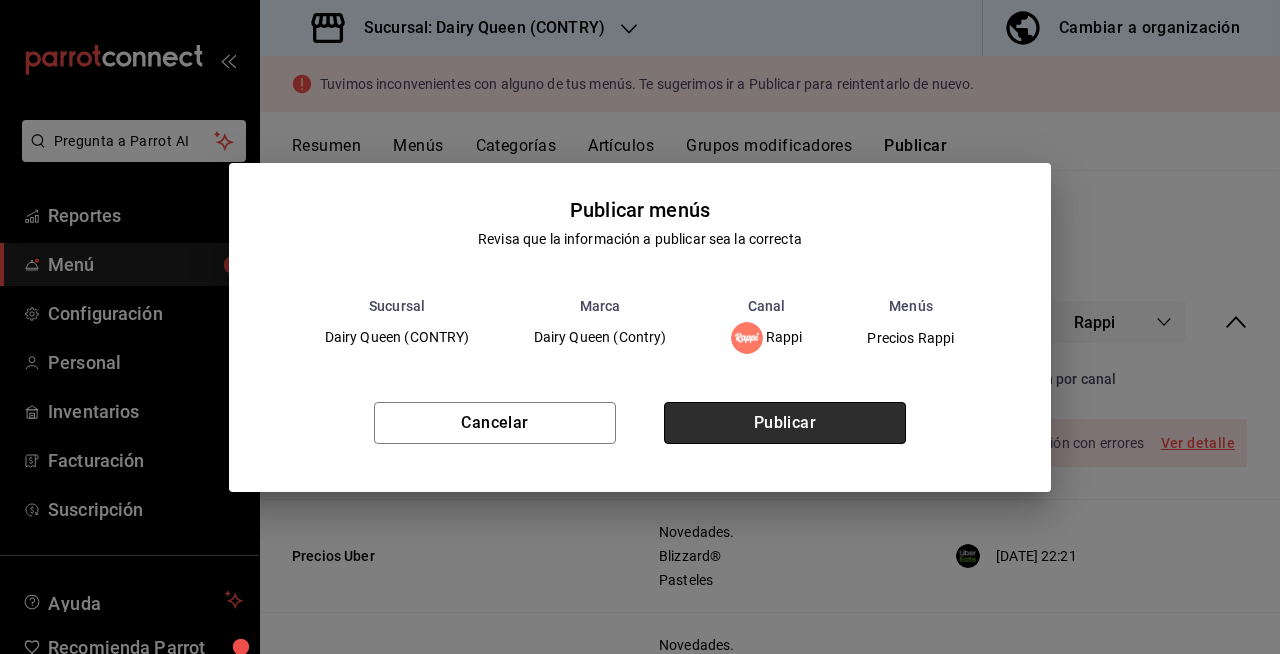 click on "Publicar" at bounding box center [785, 423] 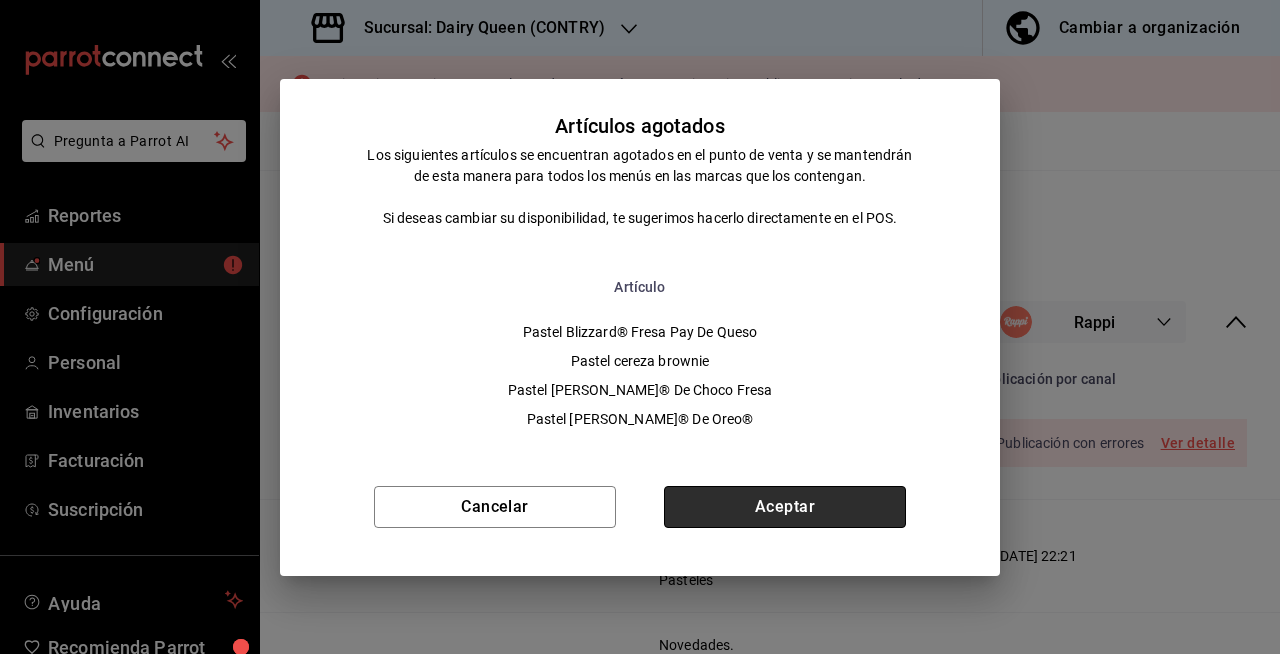 click on "Aceptar" at bounding box center [785, 507] 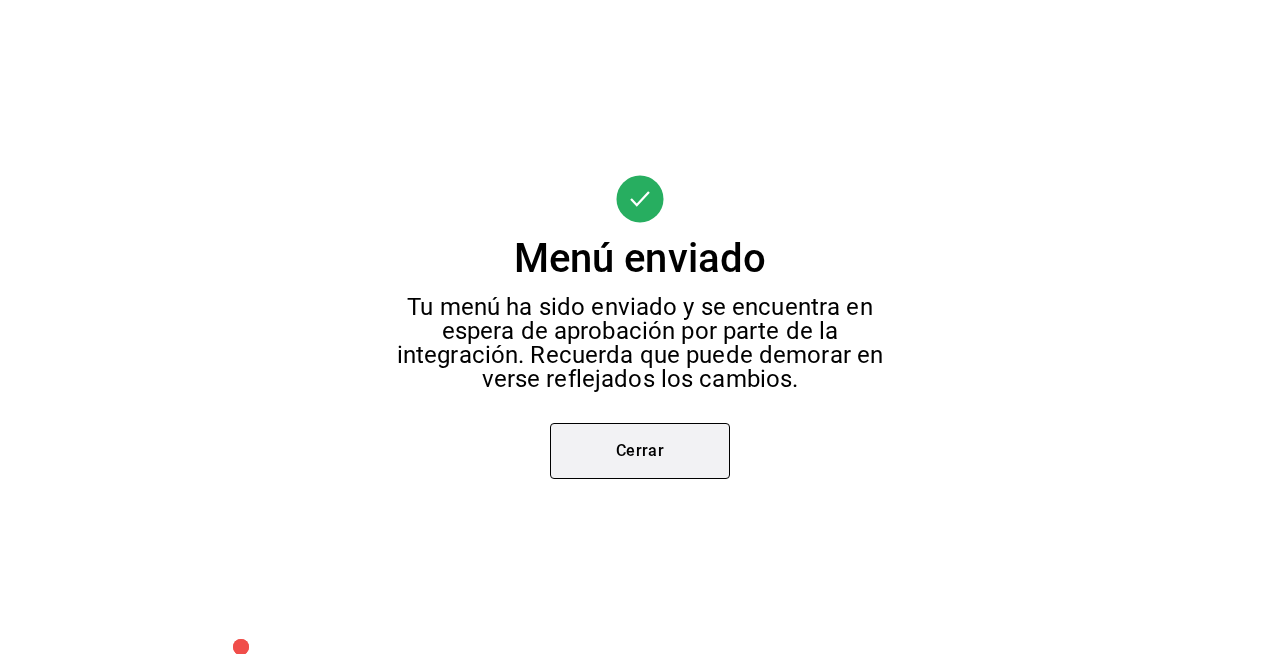 click on "Cerrar" at bounding box center [640, 451] 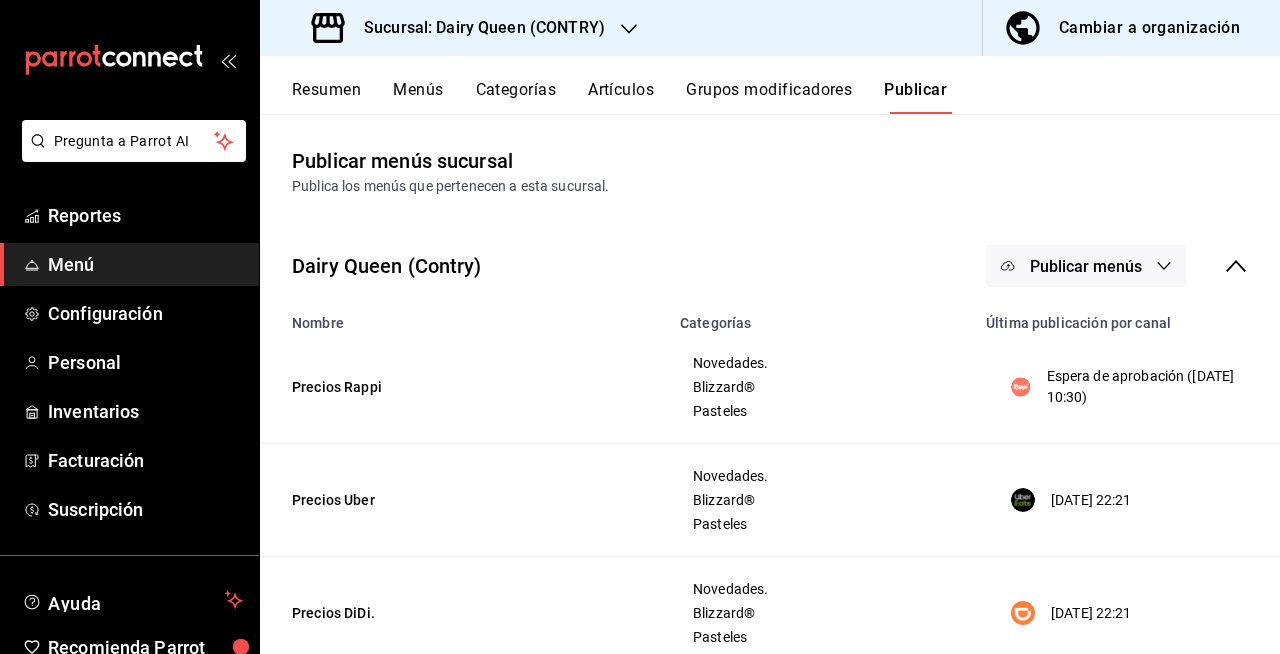 click on "Sucursal: Dairy Queen (CONTRY)" at bounding box center (460, 28) 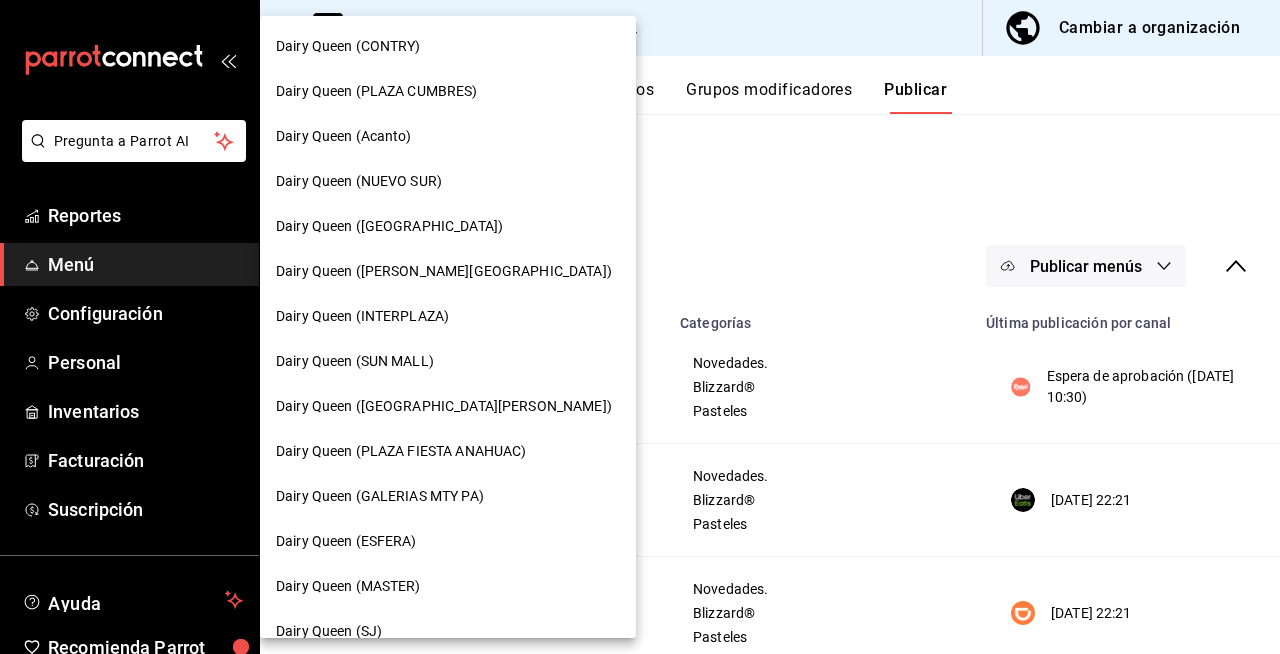 click on "Dairy Queen (PLAZA CUMBRES)" at bounding box center (448, 91) 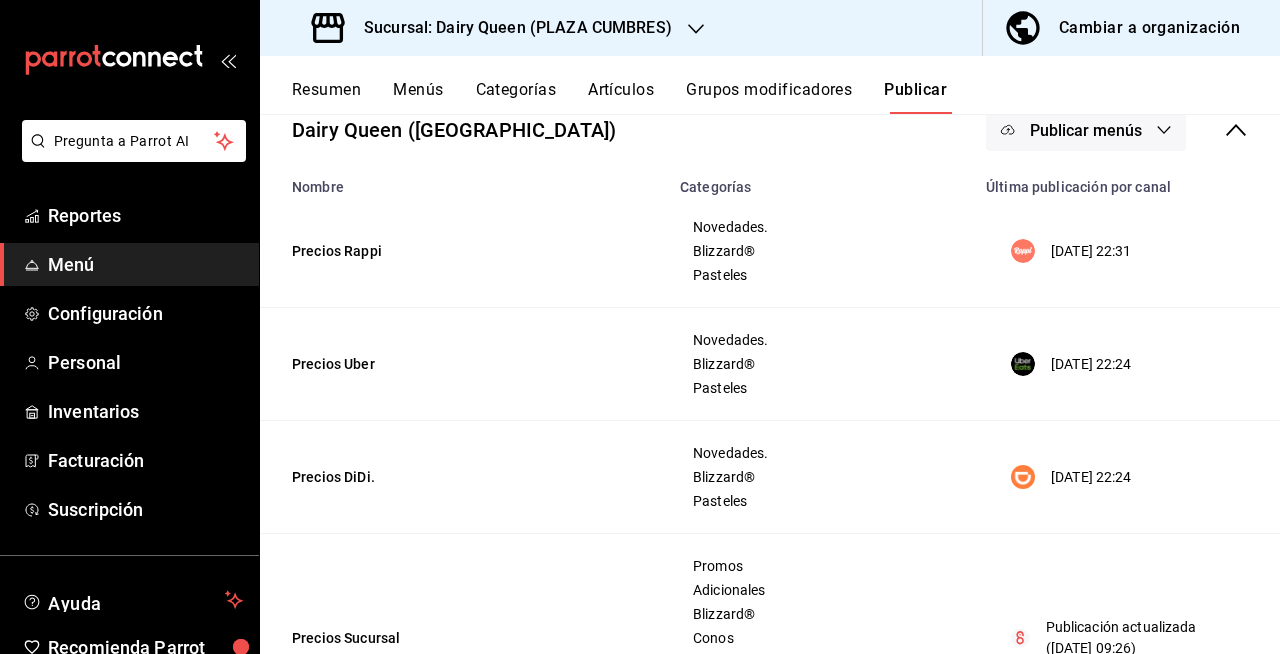 scroll, scrollTop: 0, scrollLeft: 0, axis: both 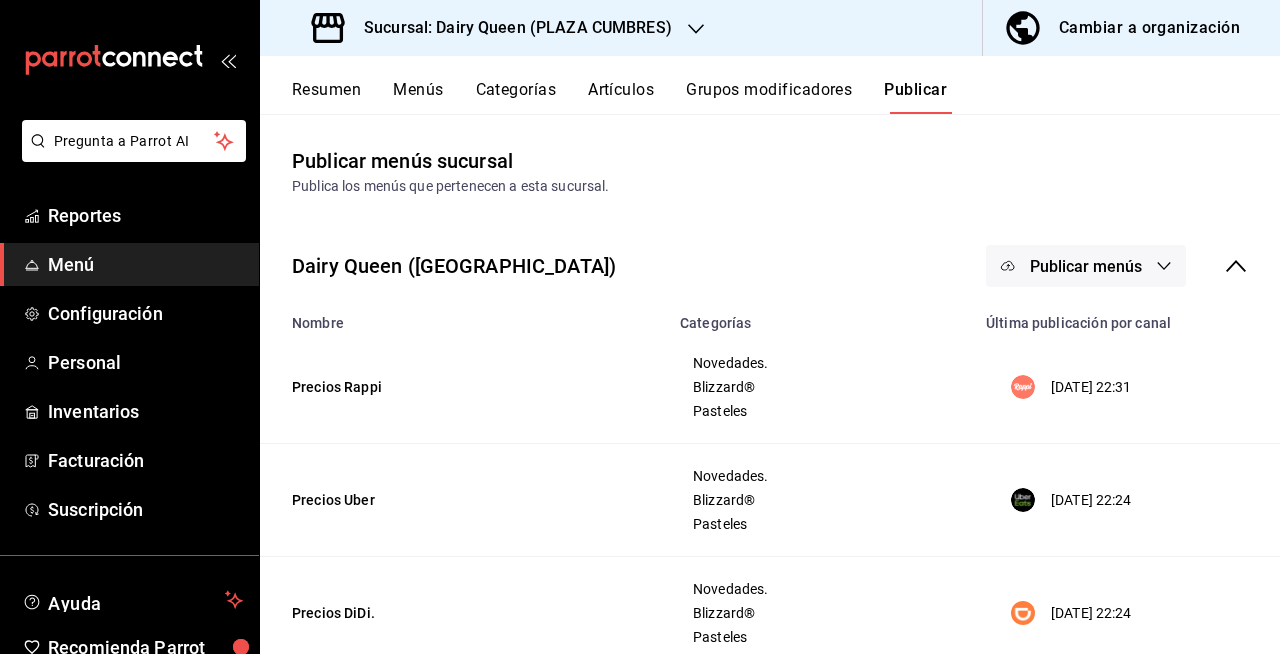 click on "Publicar menús" at bounding box center (1086, 266) 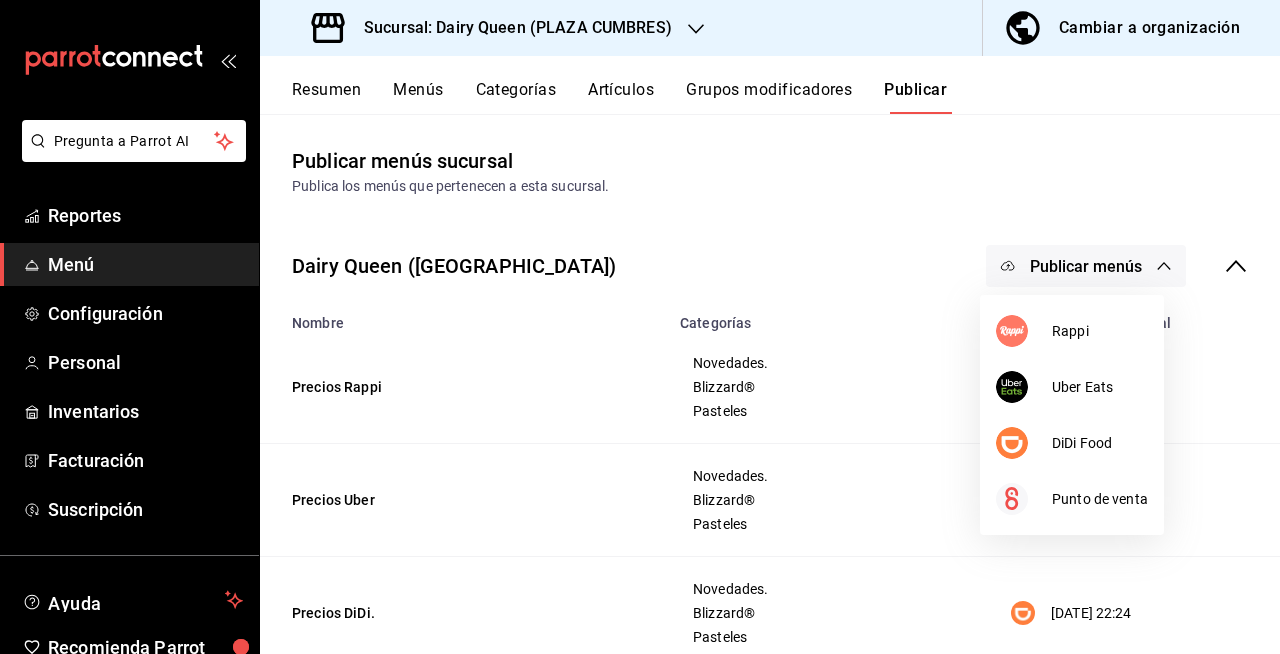 click at bounding box center [640, 327] 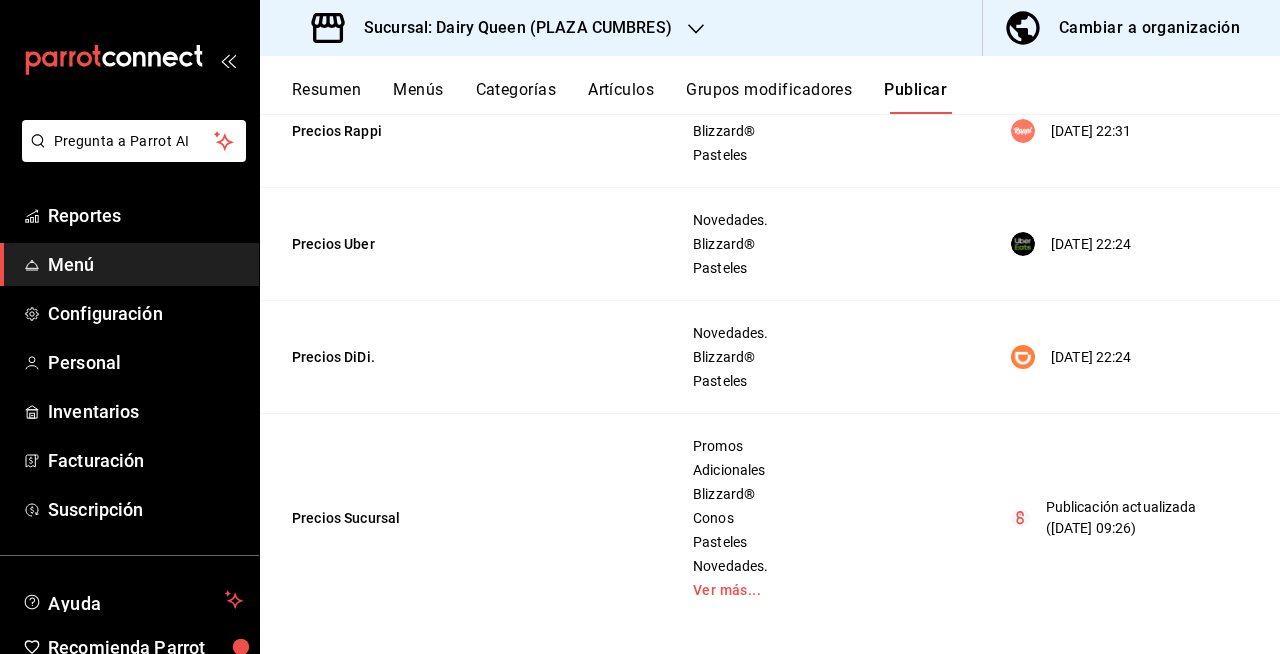 scroll, scrollTop: 0, scrollLeft: 0, axis: both 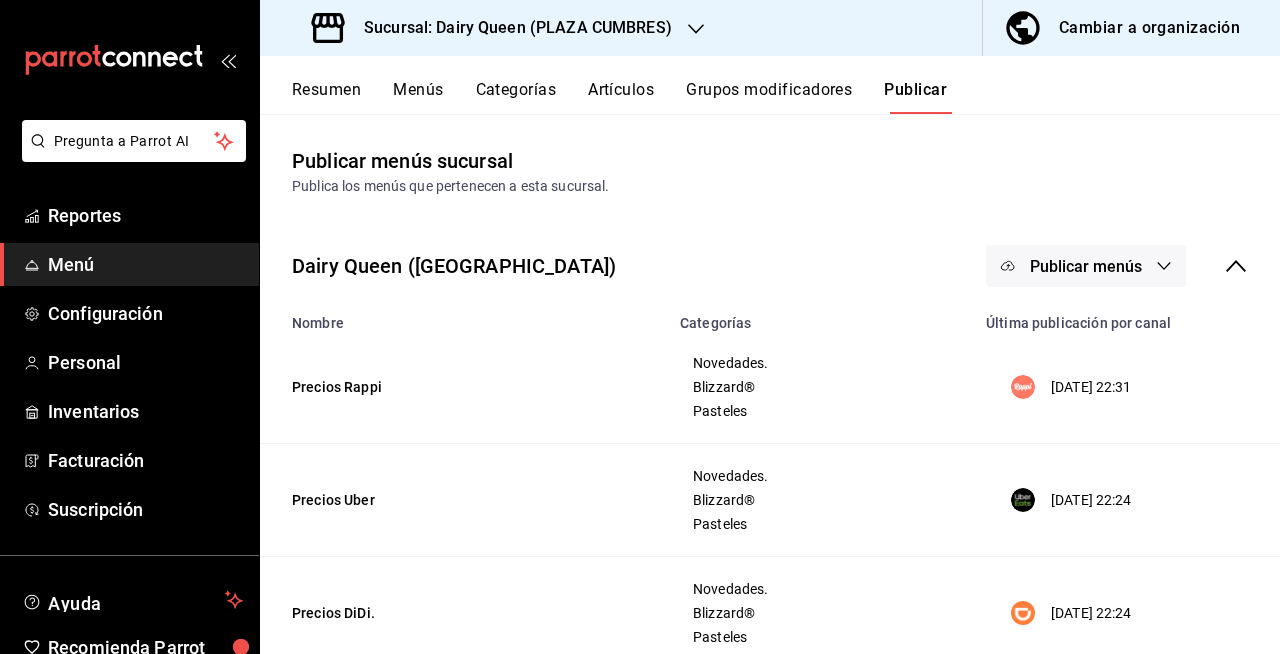 click on "Publica los menús que pertenecen a esta sucursal." at bounding box center (770, 186) 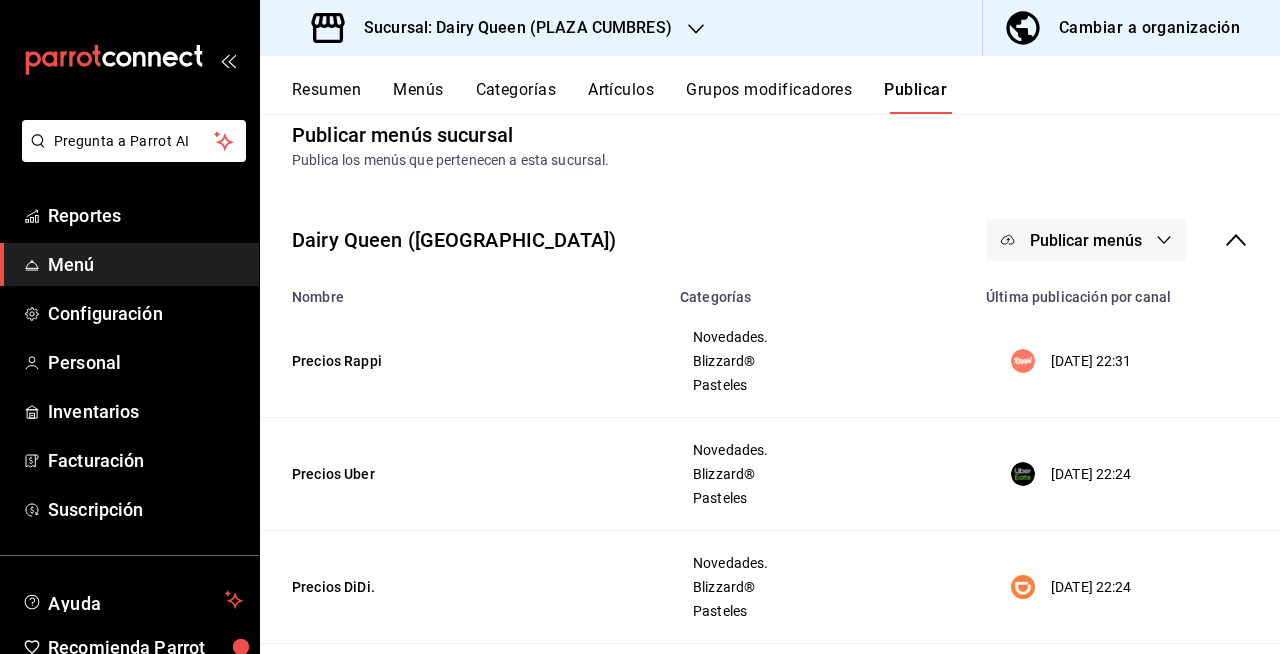 scroll, scrollTop: 0, scrollLeft: 0, axis: both 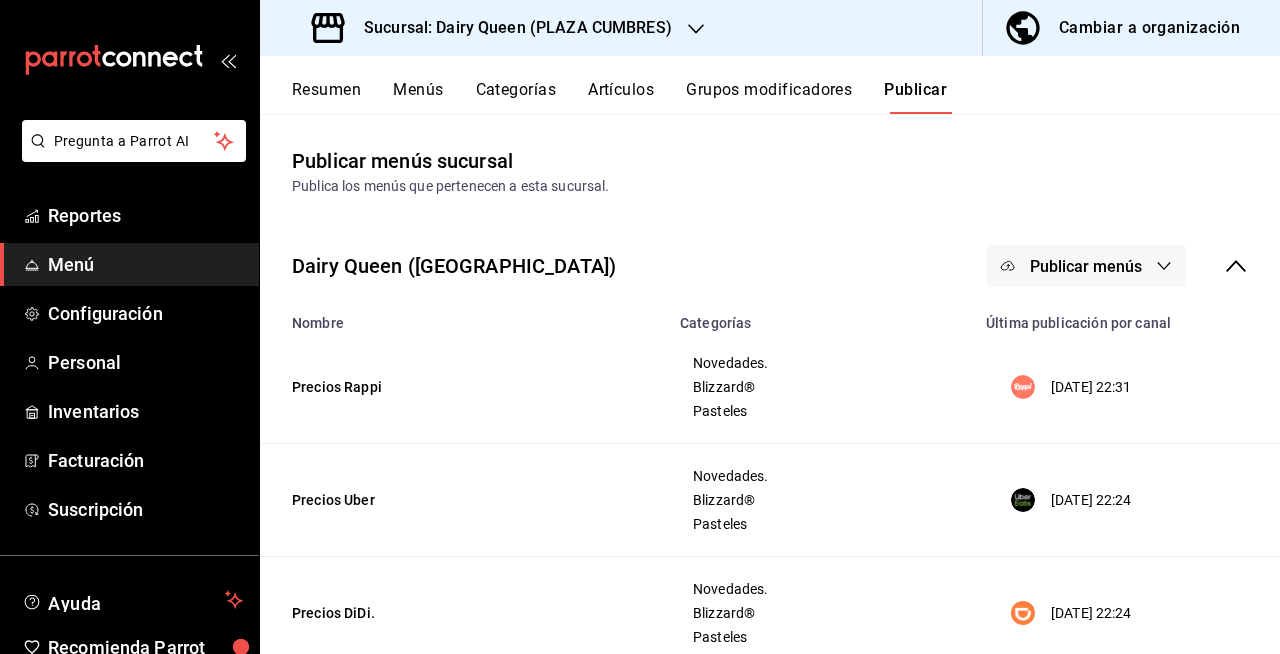 click on "Publicar menús sucursal Publica los menús que pertenecen a esta sucursal. Dairy Queen (Plaza Cumbres) Publicar menús Nombre Categorías Última publicación por canal Precios Rappi Novedades. Blizzard® Pasteles 16/07/2025 22:31 Precios Uber Novedades. Blizzard® Pasteles 16/07/2025 22:24 Precios DiDi. Novedades. Blizzard® Pasteles 16/07/2025 22:24 Precios Sucursal Promos Adicionales Blizzard® Conos Pasteles Novedades. Ver más... Publicación actualizada (17/07/2025 09:26)" at bounding box center (770, 512) 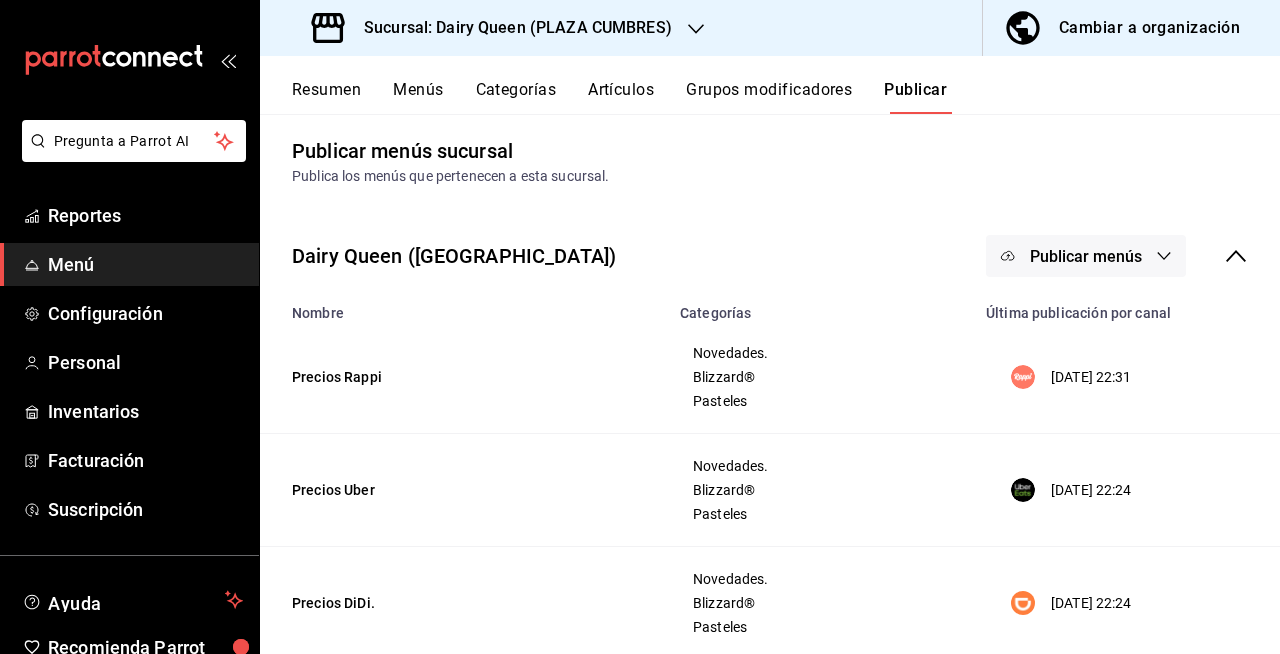 scroll, scrollTop: 0, scrollLeft: 0, axis: both 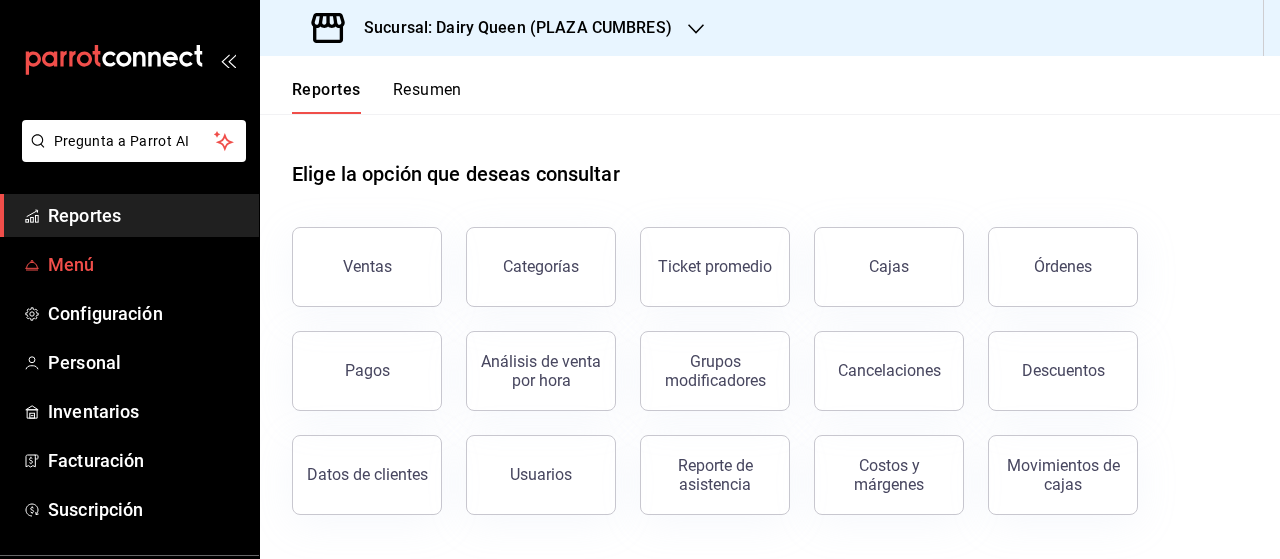 click on "Menú" at bounding box center [145, 264] 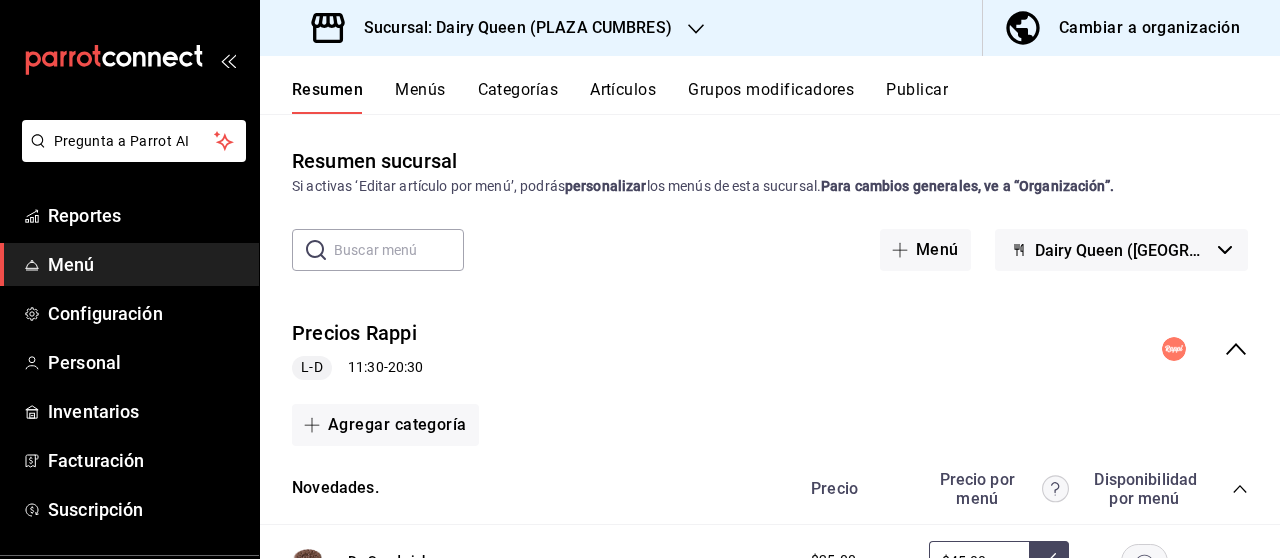 click on "Cambiar a organización" at bounding box center [1149, 28] 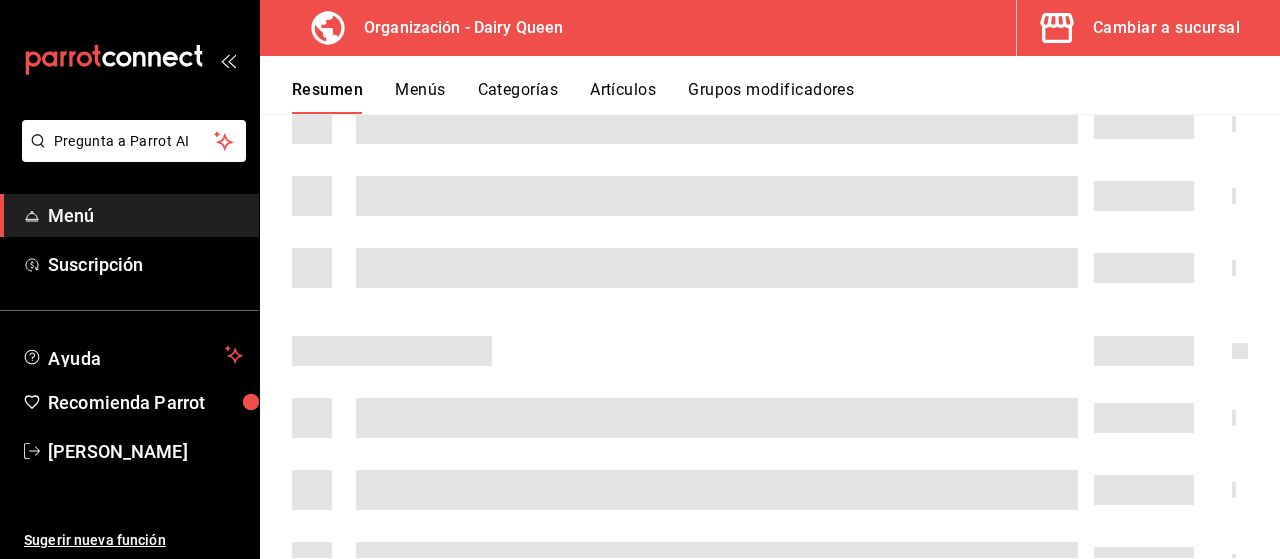 scroll, scrollTop: 510, scrollLeft: 0, axis: vertical 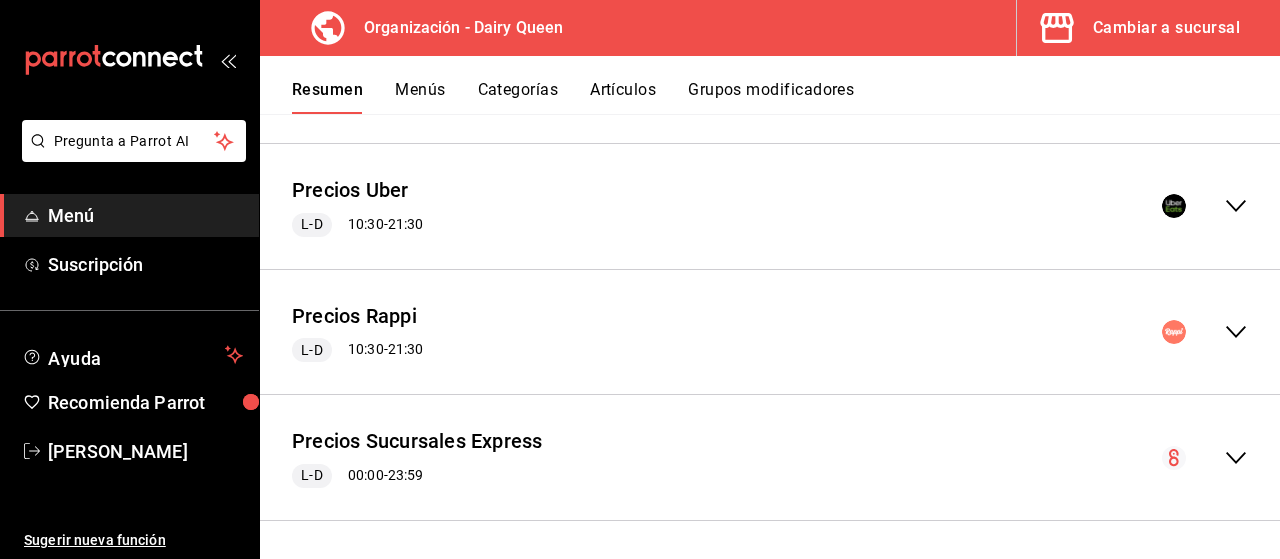 click 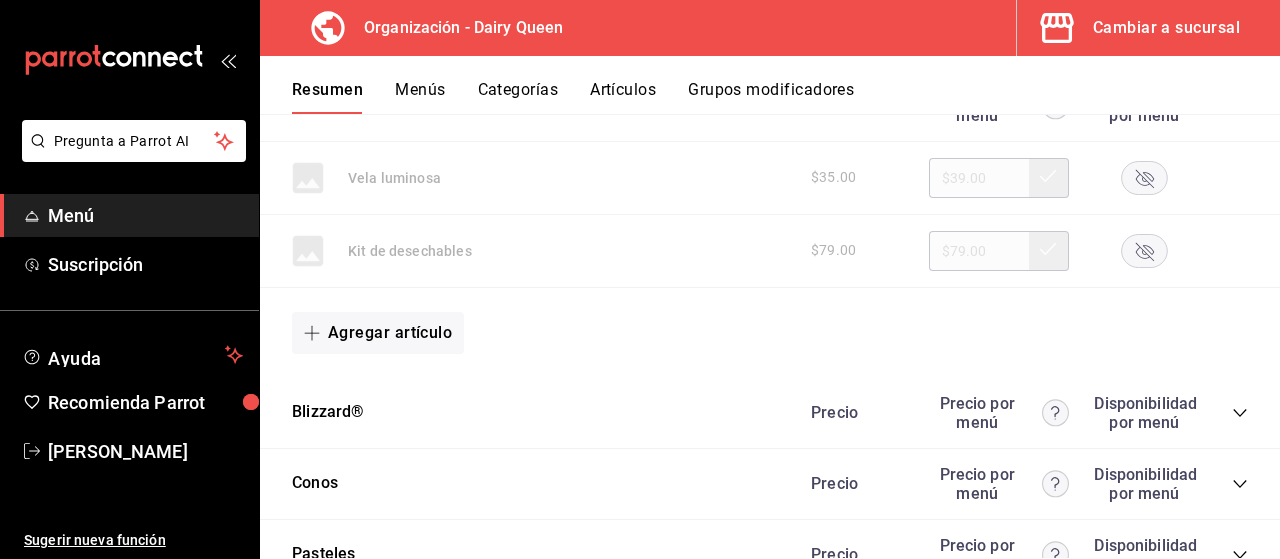 scroll, scrollTop: 2141, scrollLeft: 0, axis: vertical 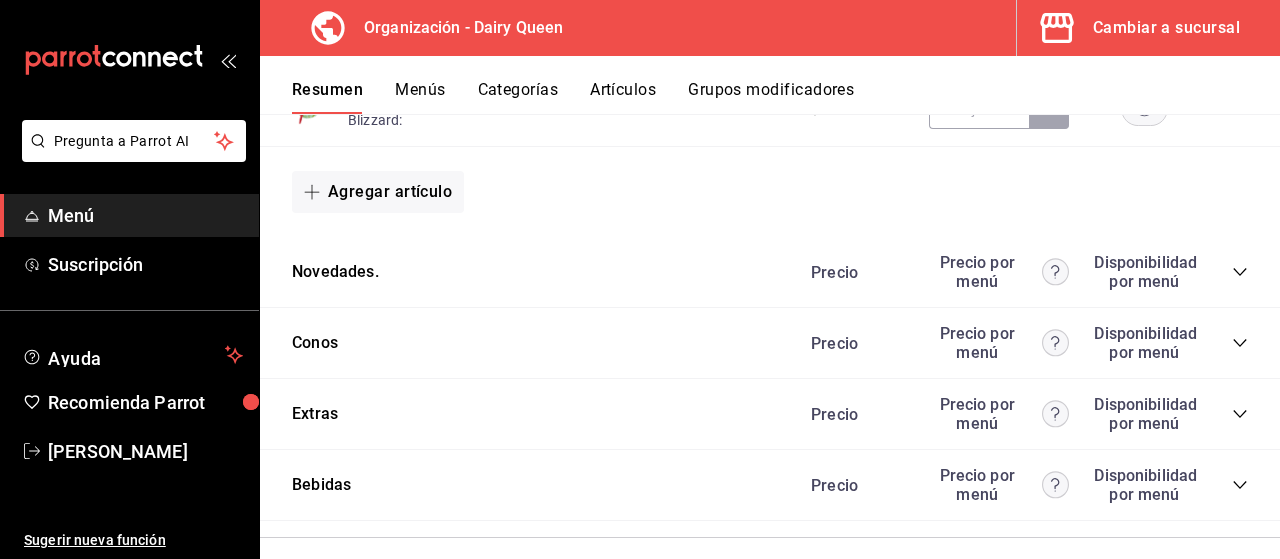 click 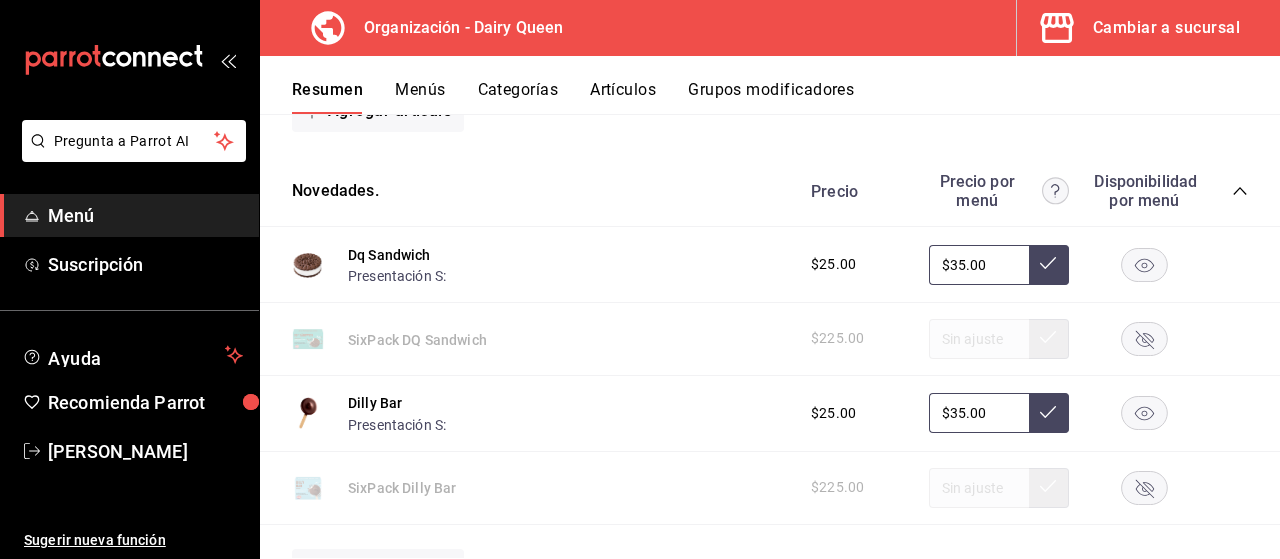 scroll, scrollTop: 5716, scrollLeft: 0, axis: vertical 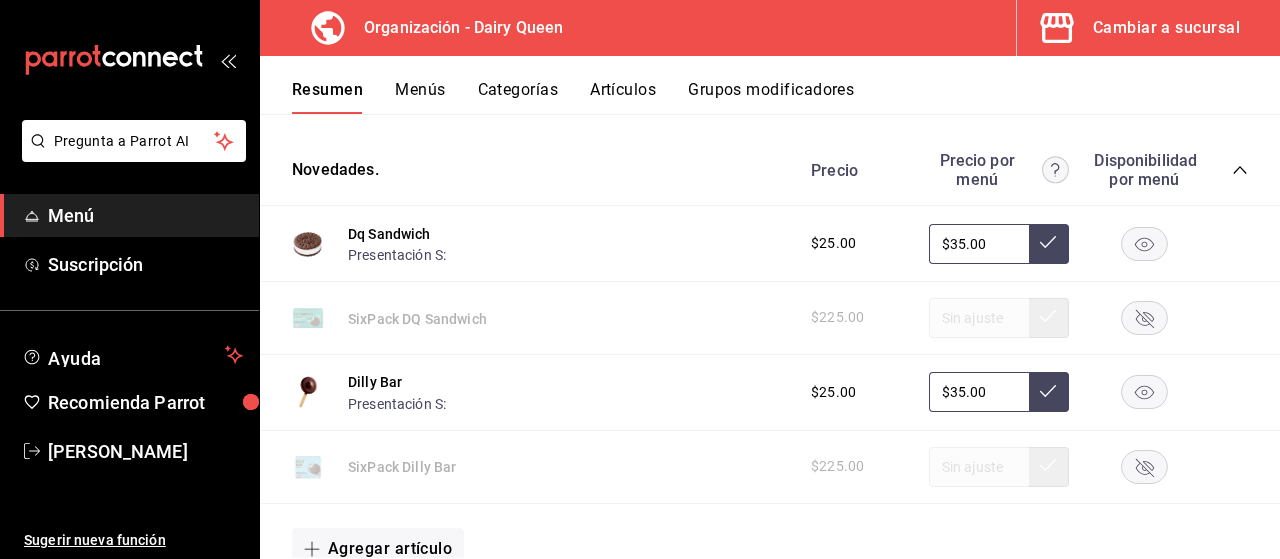 click 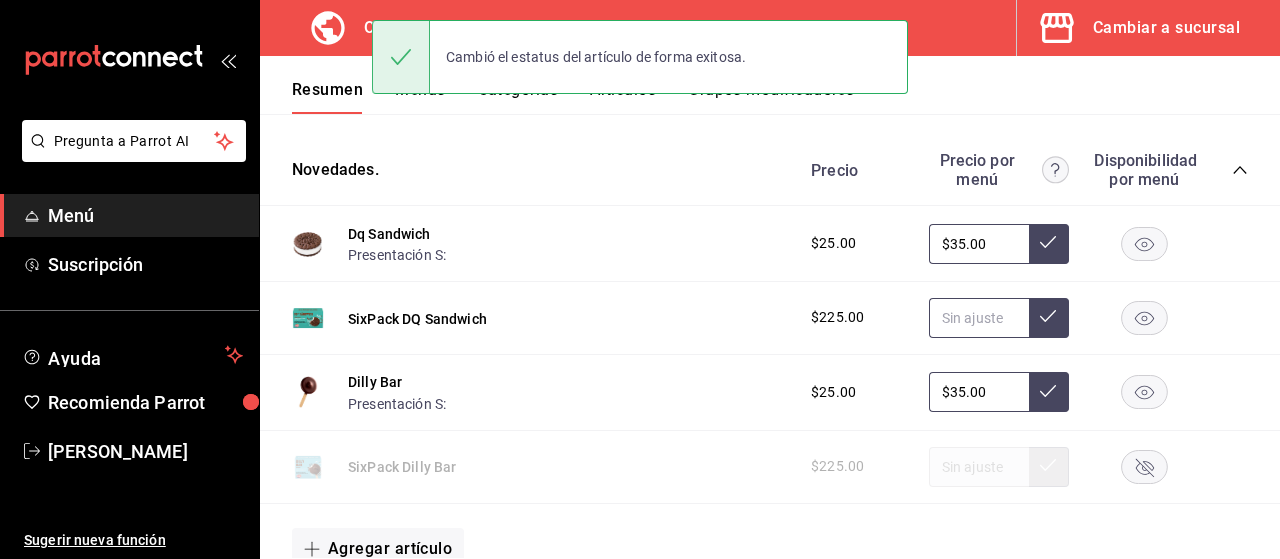 click at bounding box center [979, 318] 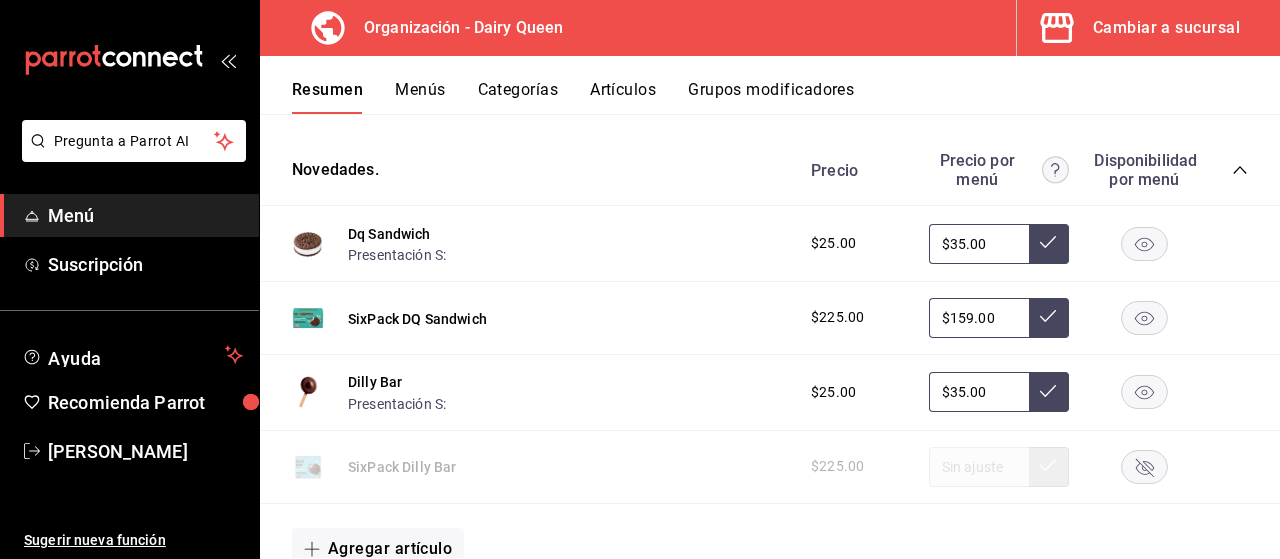 type on "$159.00" 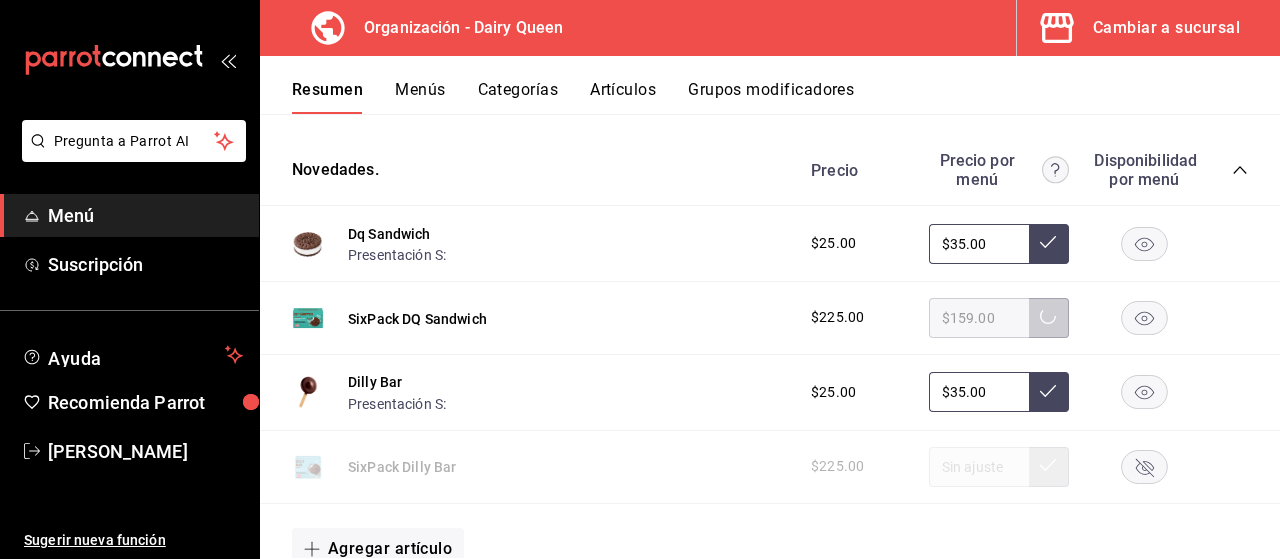click on "$35.00" at bounding box center (979, 392) 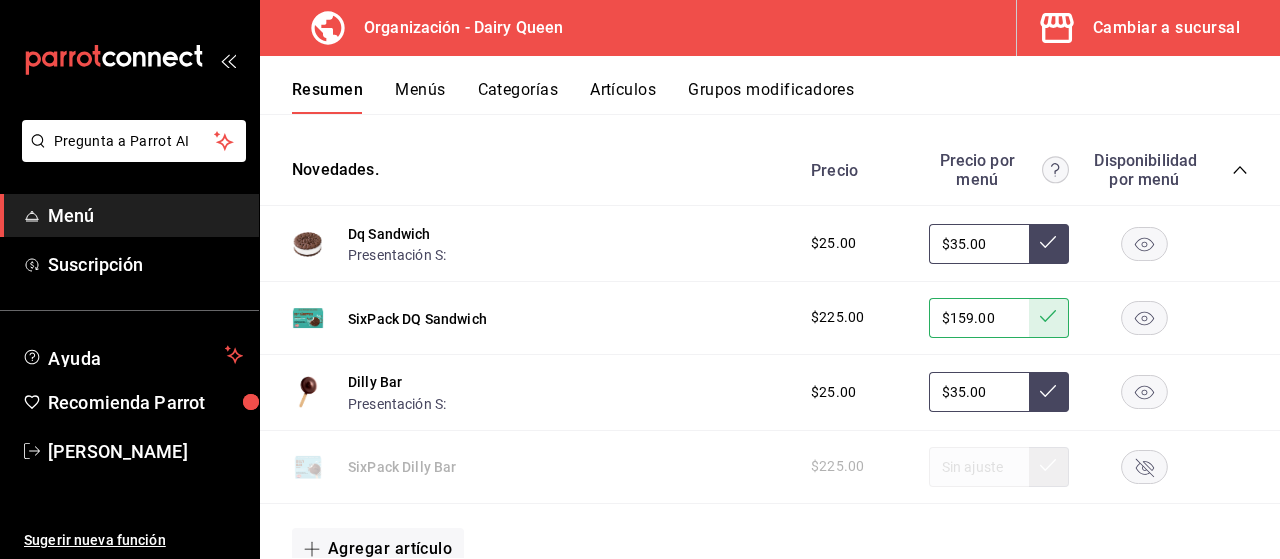type on "$3.00" 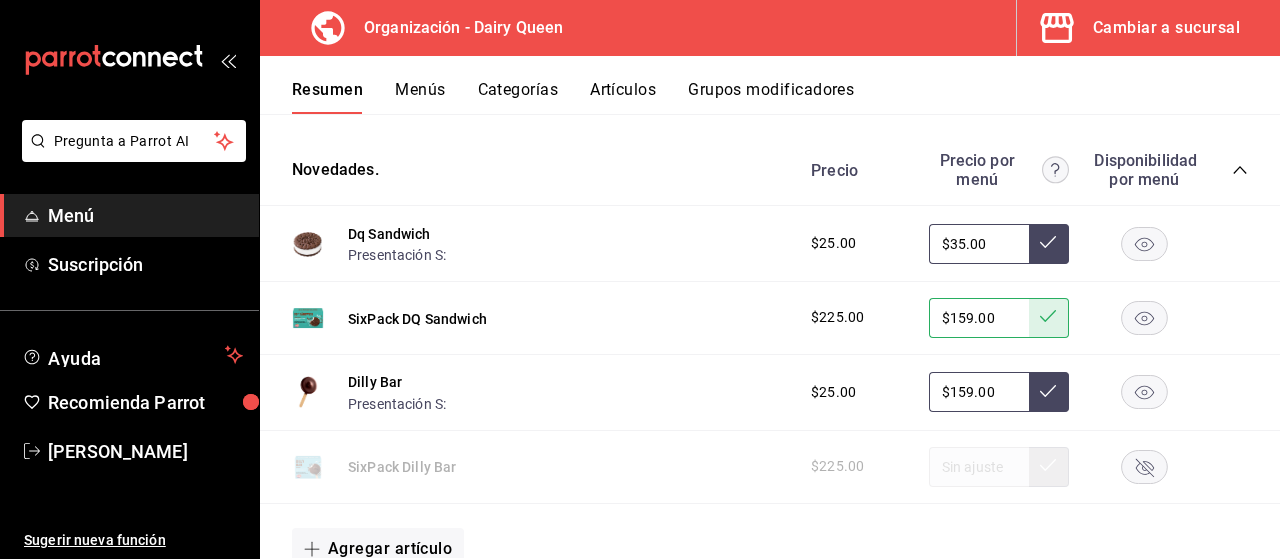 click at bounding box center (1049, 392) 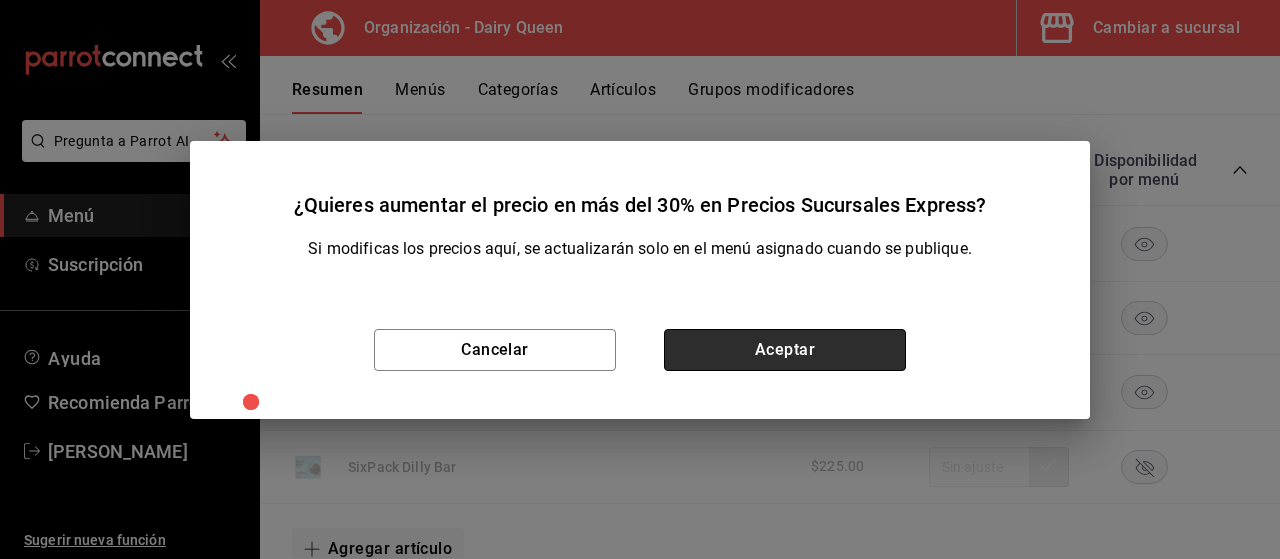 click on "Aceptar" at bounding box center [785, 350] 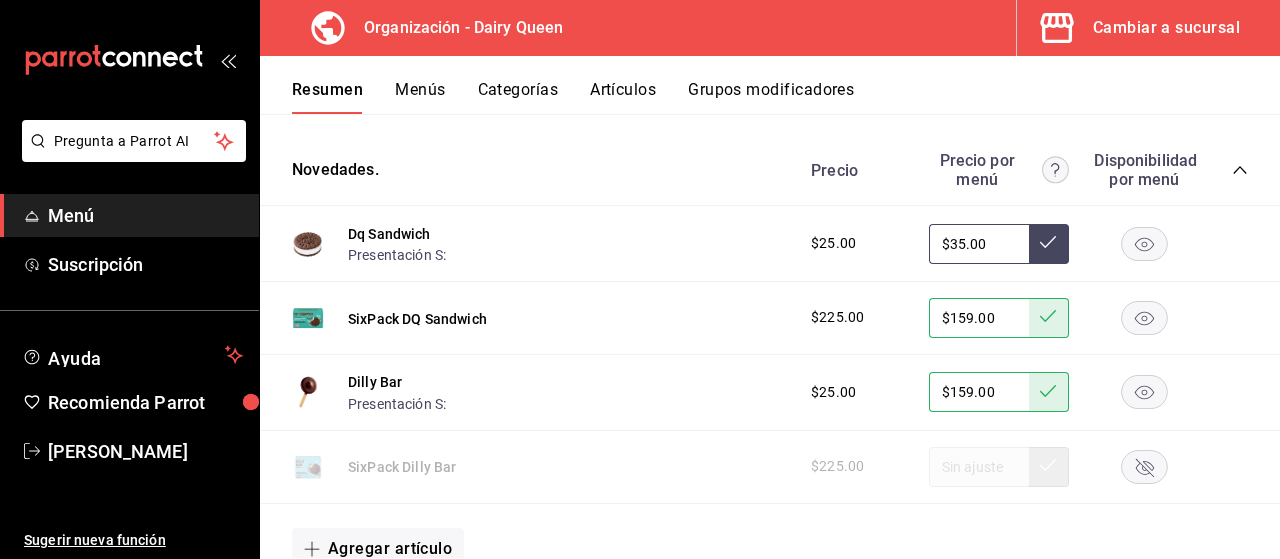 click on "$159.00" at bounding box center [979, 392] 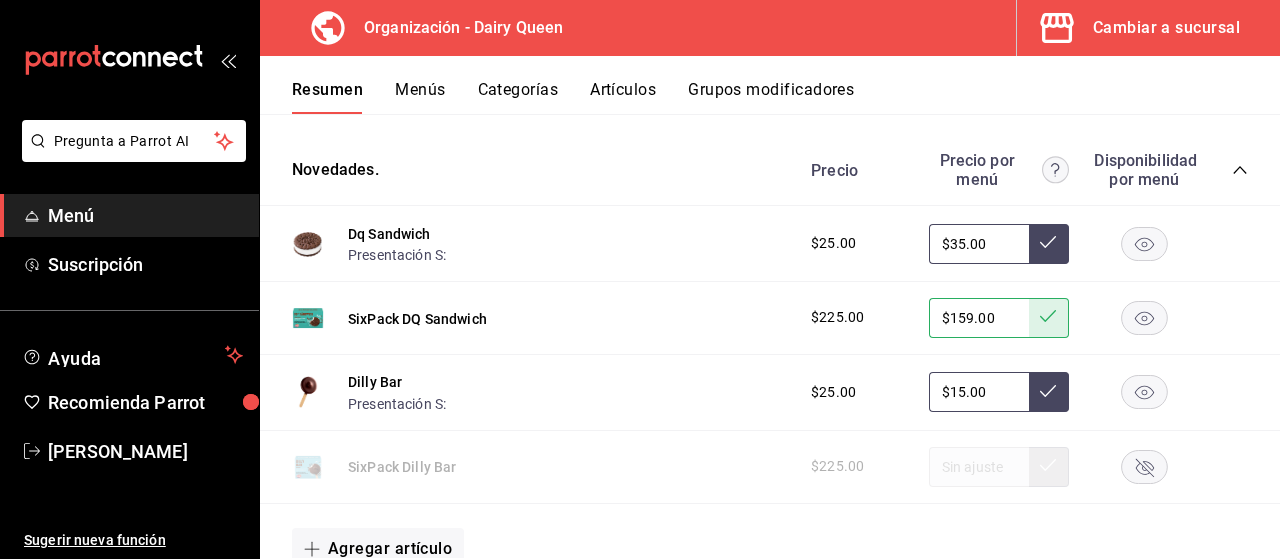 type on "$1.00" 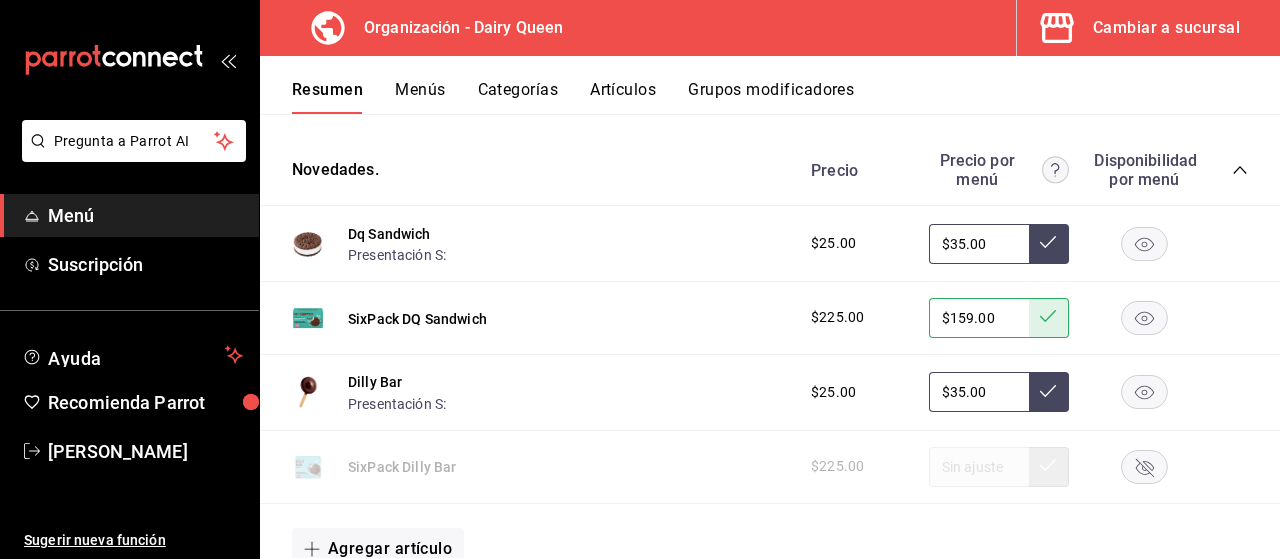 type on "$35.00" 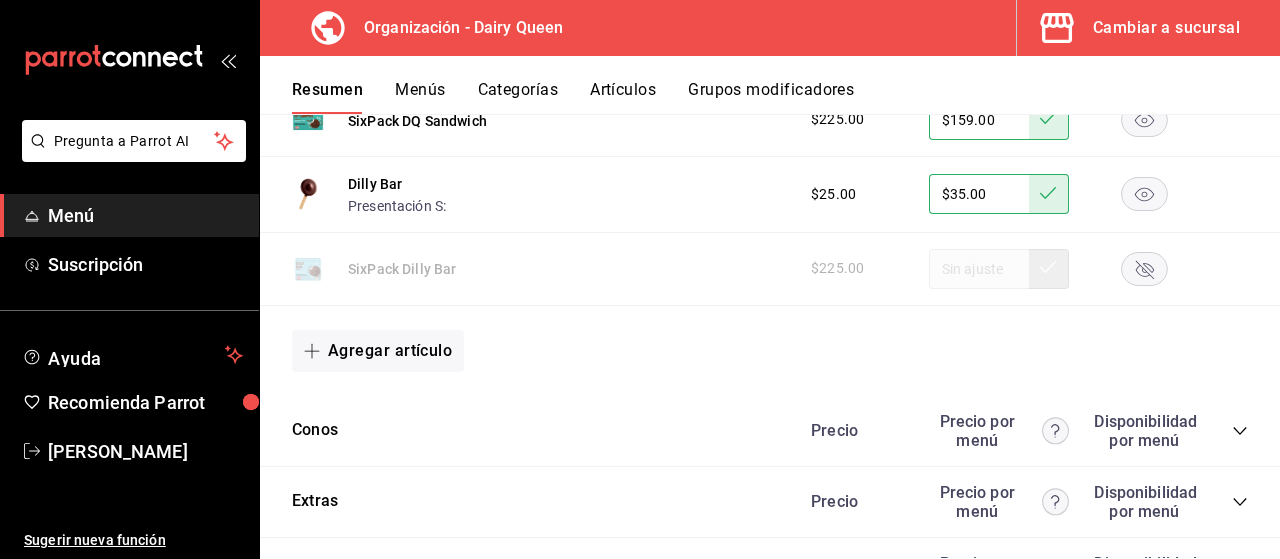 scroll, scrollTop: 5925, scrollLeft: 0, axis: vertical 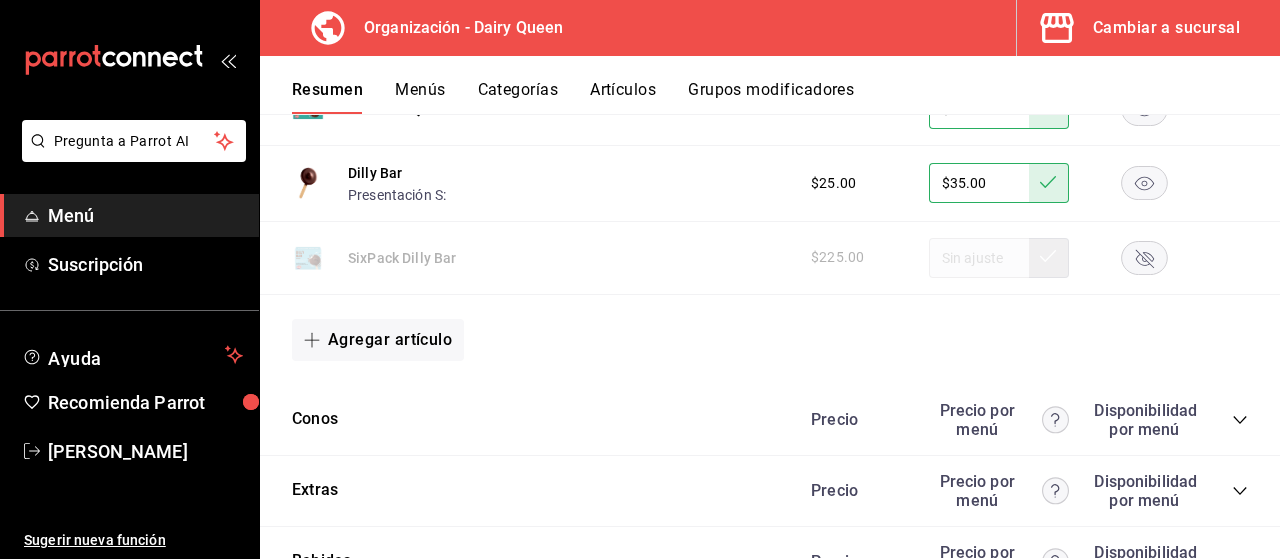 click 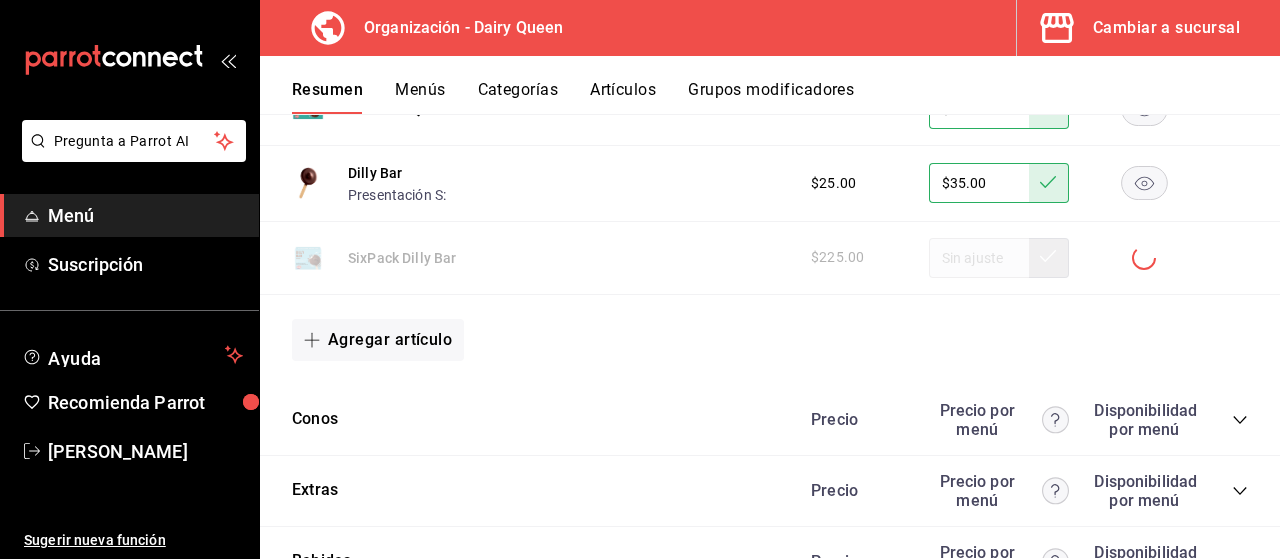 click on "$225.00" at bounding box center (1019, 258) 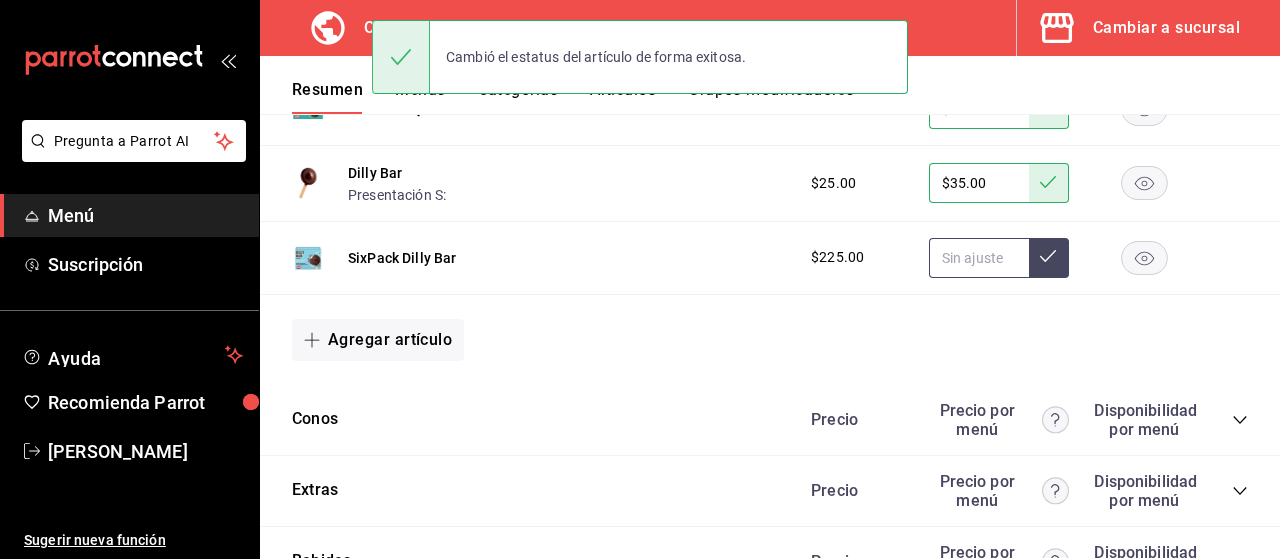 click at bounding box center (979, 258) 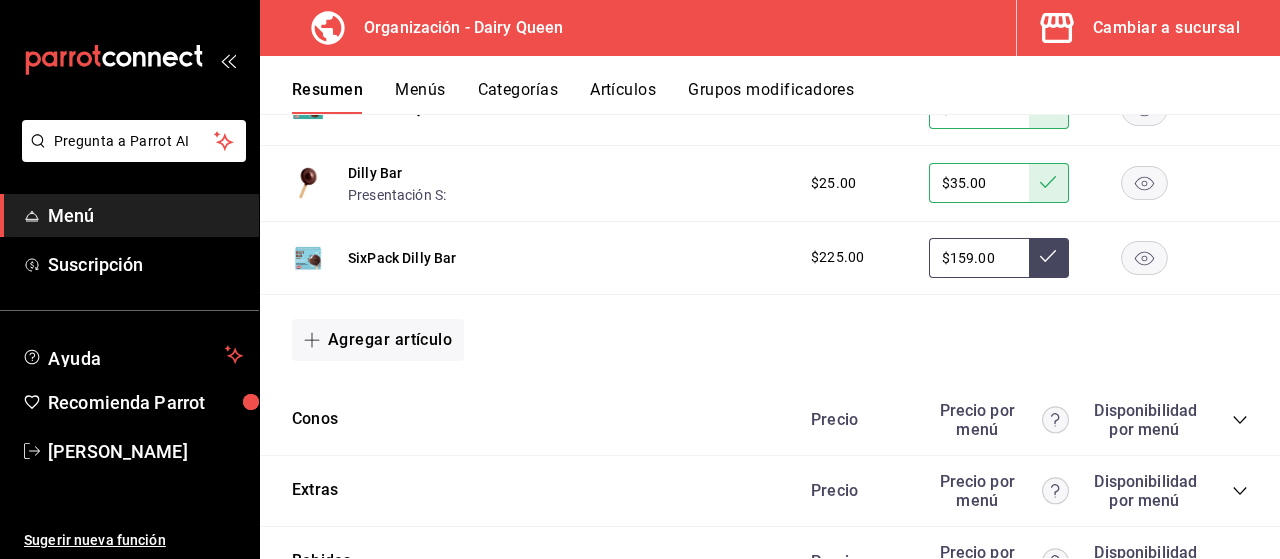 type on "$159.00" 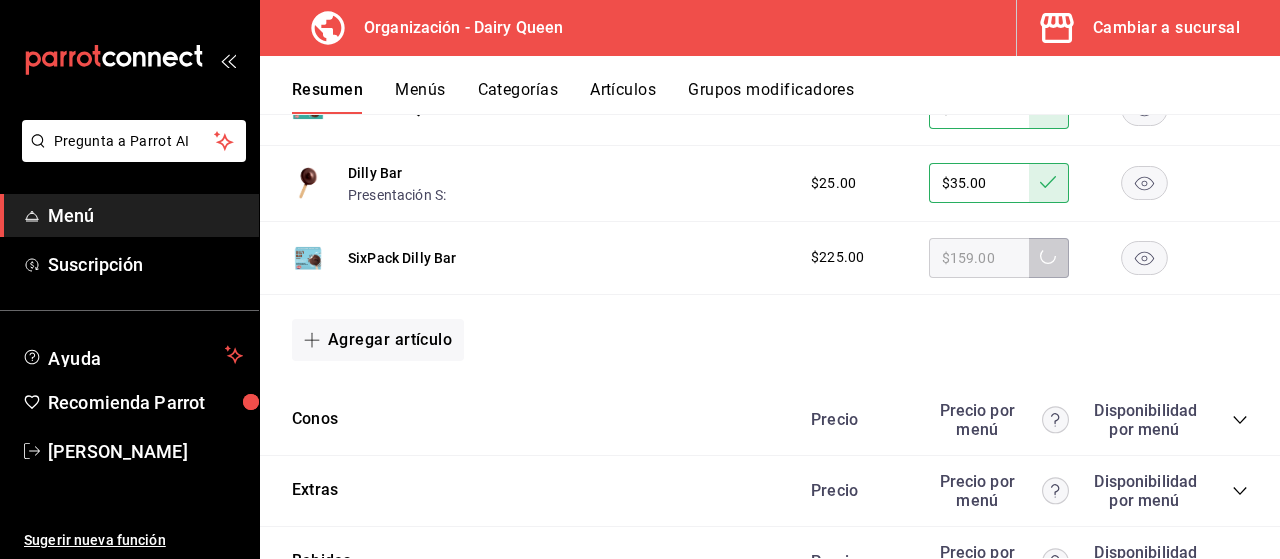 click on "Dilly Bar Presentación S: $25.00 $35.00" at bounding box center (770, 184) 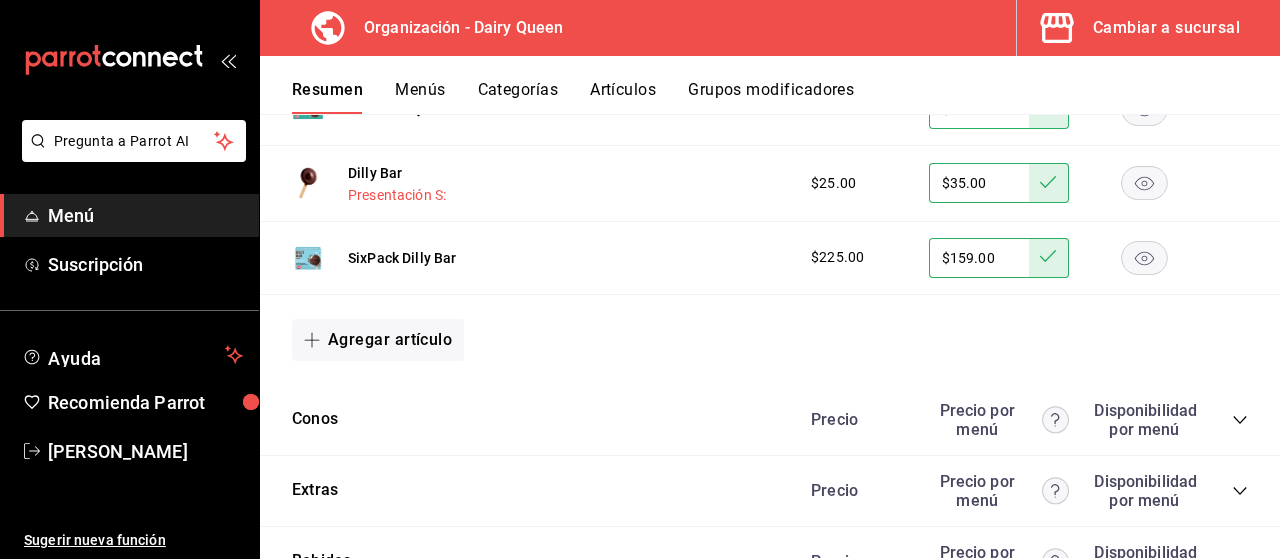 click on "Presentación S:" at bounding box center (397, 195) 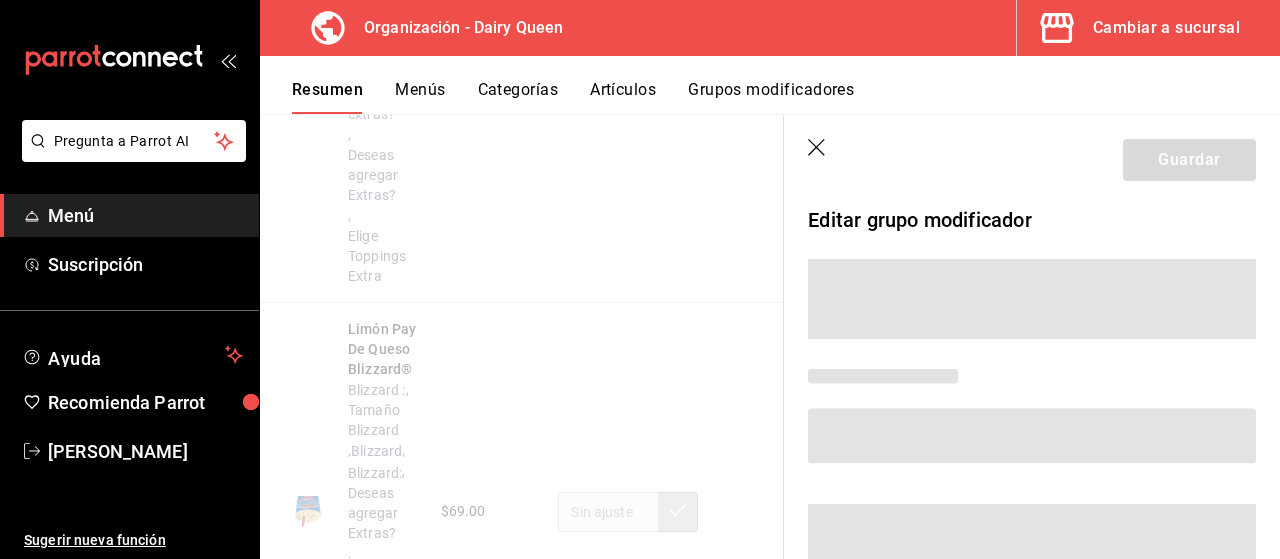 scroll, scrollTop: 5839, scrollLeft: 0, axis: vertical 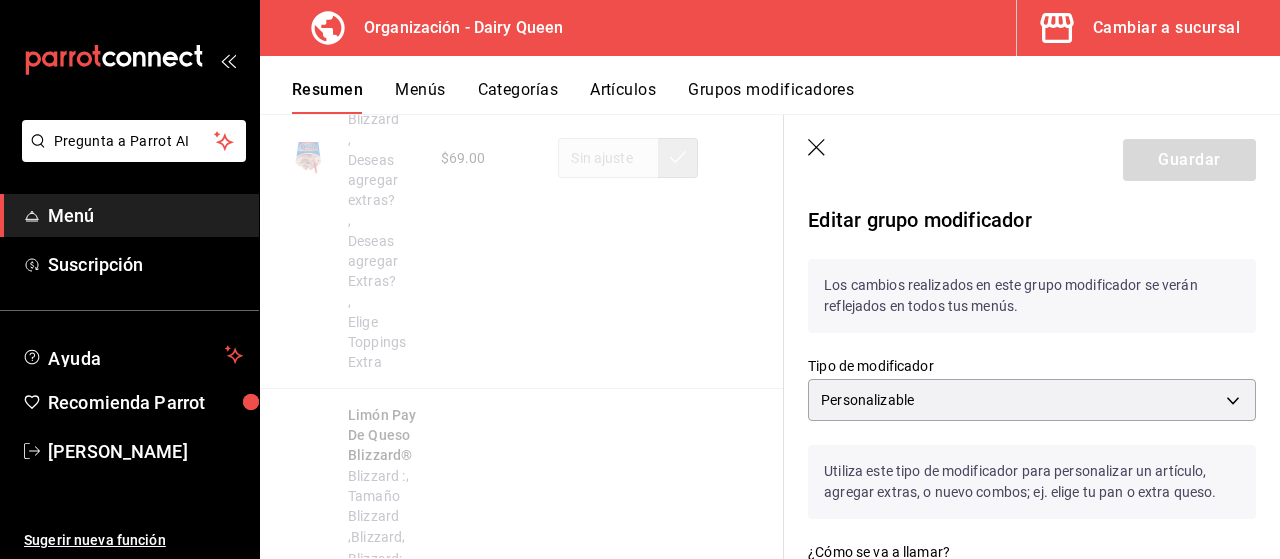click on "Guardar" at bounding box center (1032, 156) 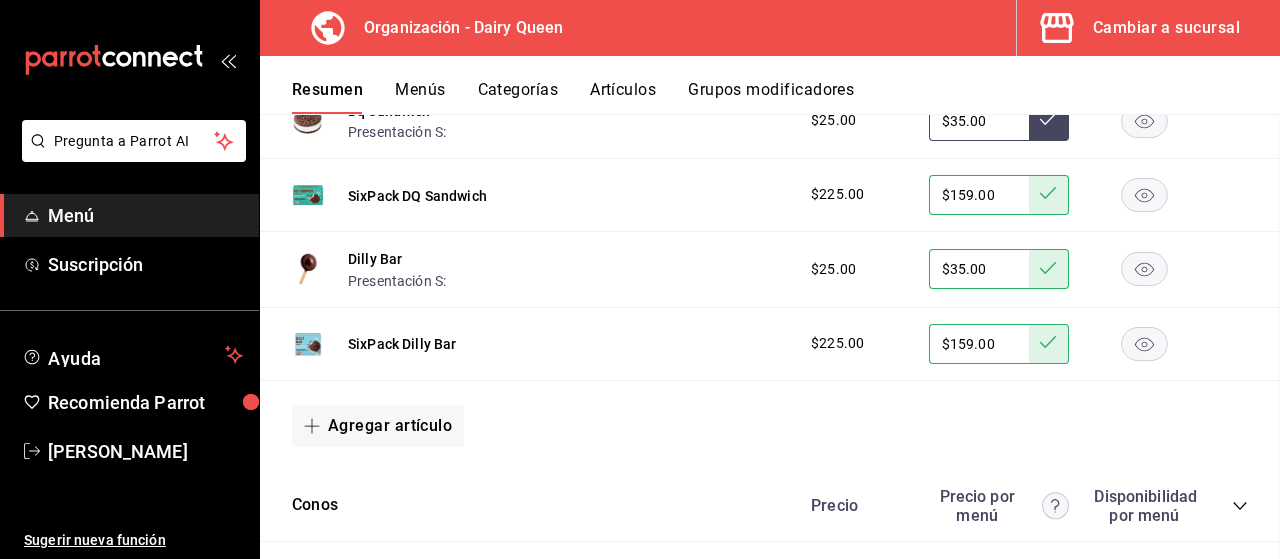 scroll, scrollTop: 0, scrollLeft: 0, axis: both 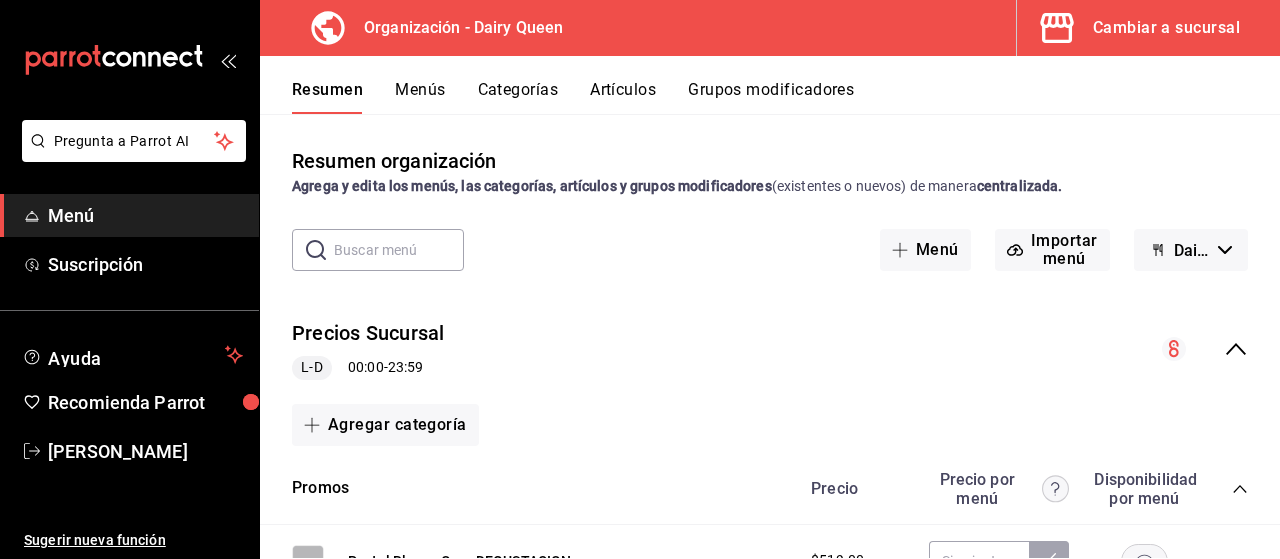 click on "Resumen Menús Categorías Artículos Grupos modificadores" at bounding box center (786, 97) 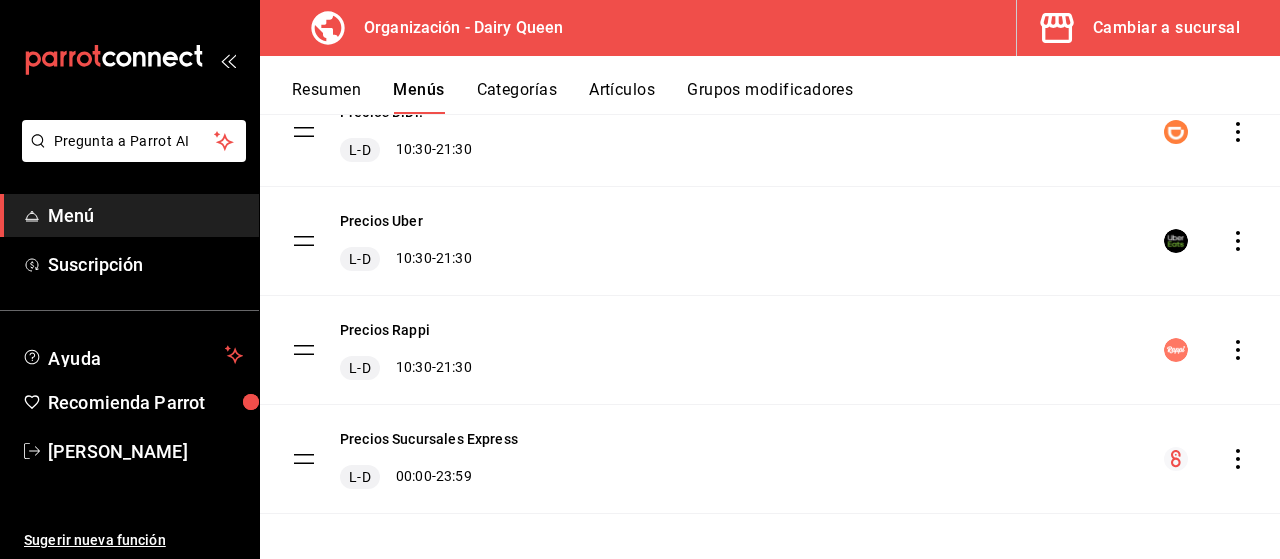 scroll, scrollTop: 323, scrollLeft: 0, axis: vertical 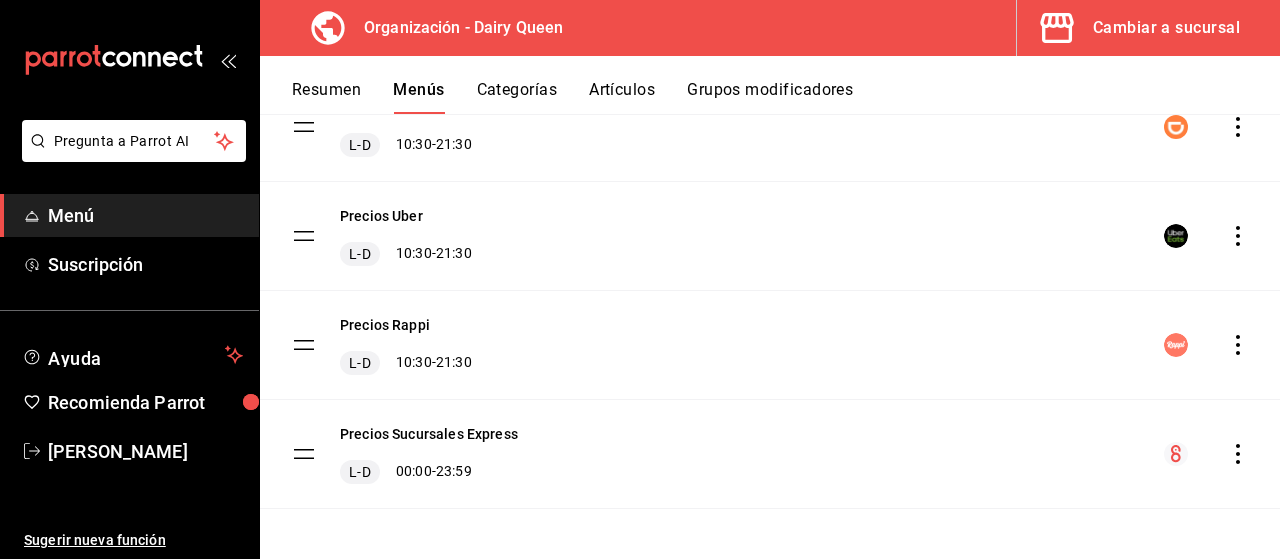click 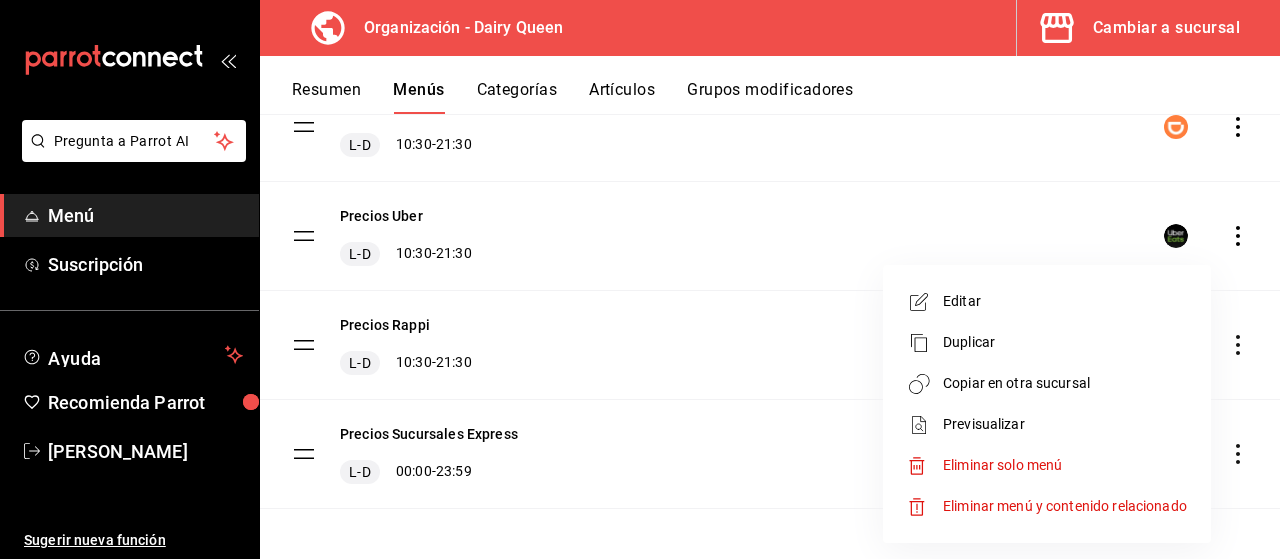 click on "Copiar en otra sucursal" at bounding box center [1065, 383] 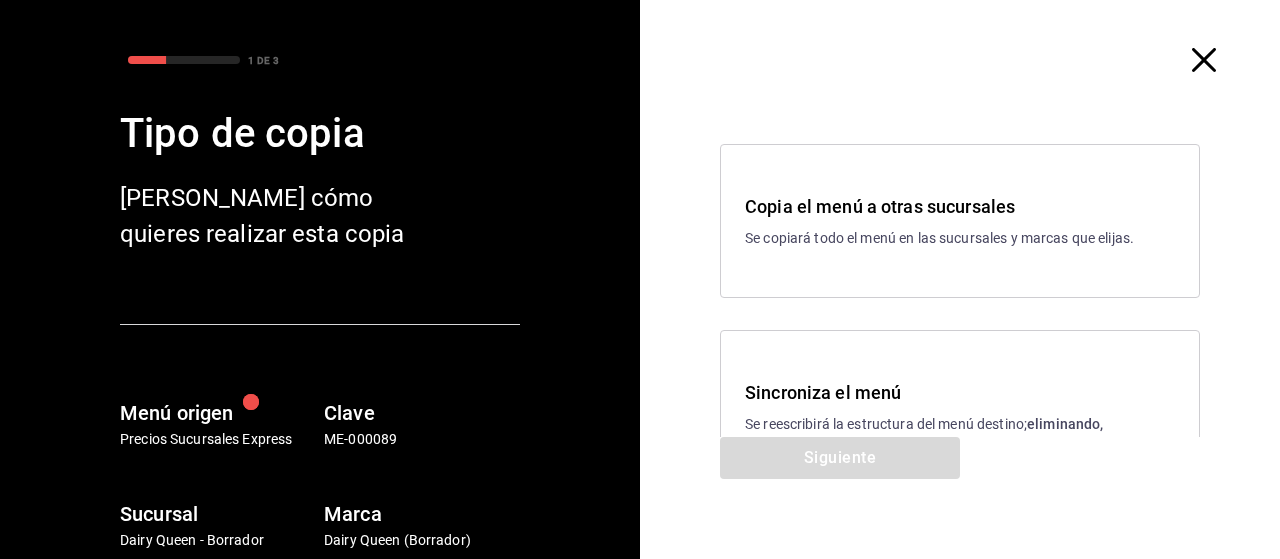click on "Sincroniza el menú Se reescribirá la estructura del menú destino;  eliminando, agregando, cambiando la disponibilidad y la configuración  de los elementos con la misma Clave que el menú origen." at bounding box center (960, 428) 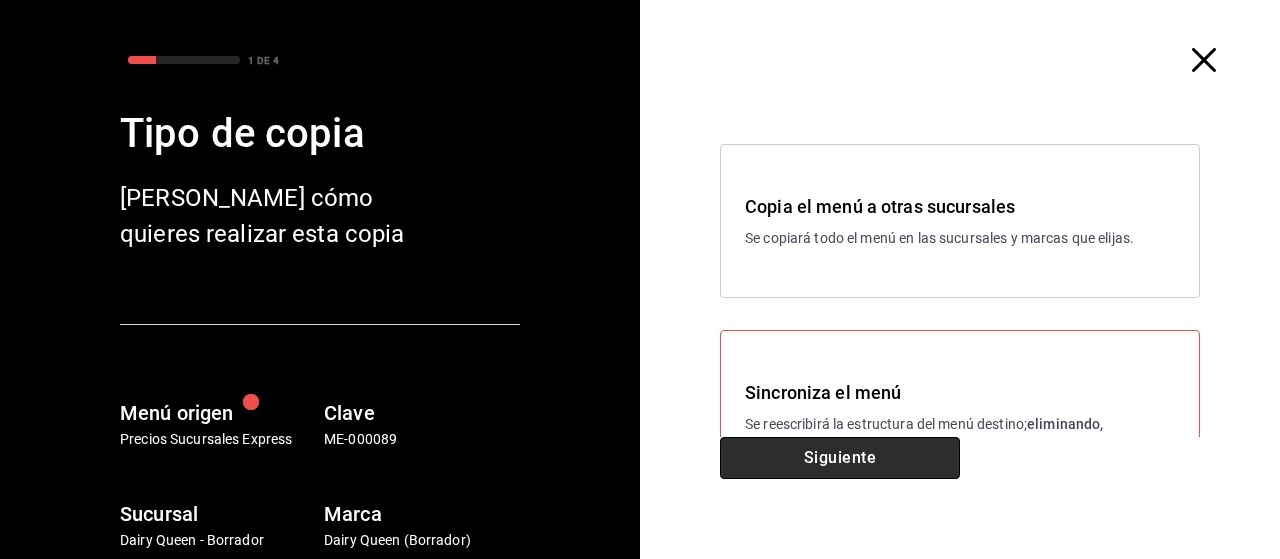 click on "Siguiente" at bounding box center (840, 458) 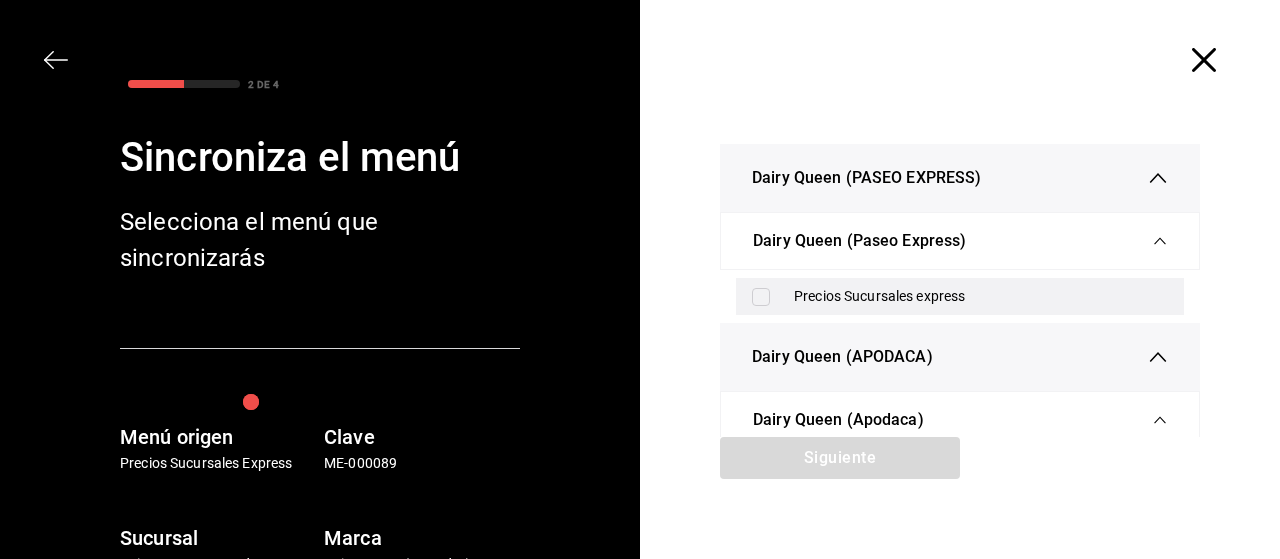 click at bounding box center [765, 297] 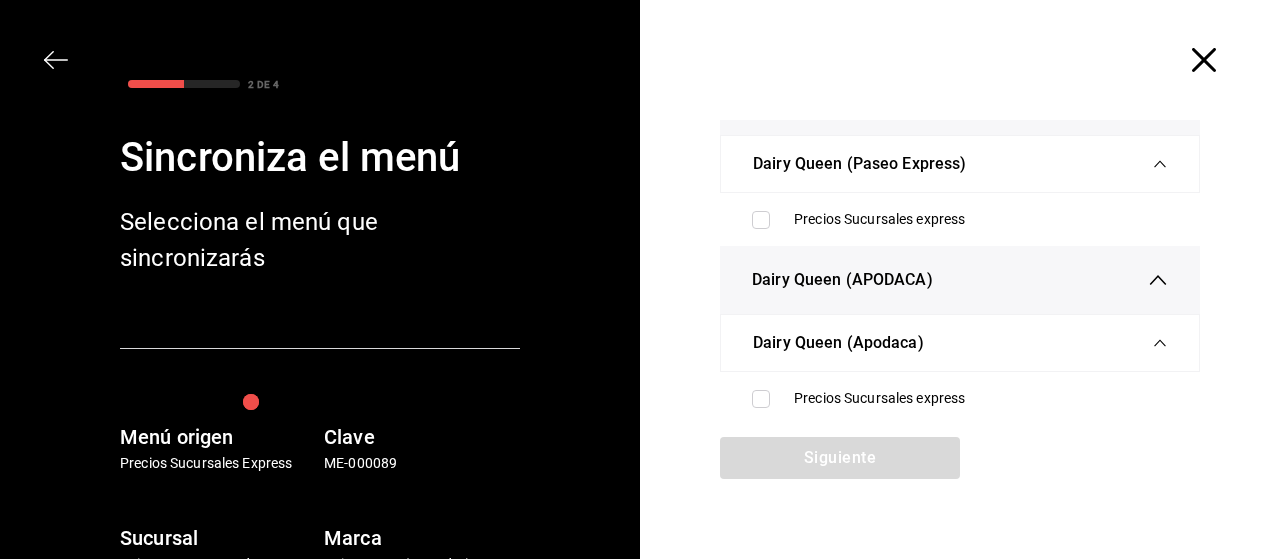 scroll, scrollTop: 90, scrollLeft: 0, axis: vertical 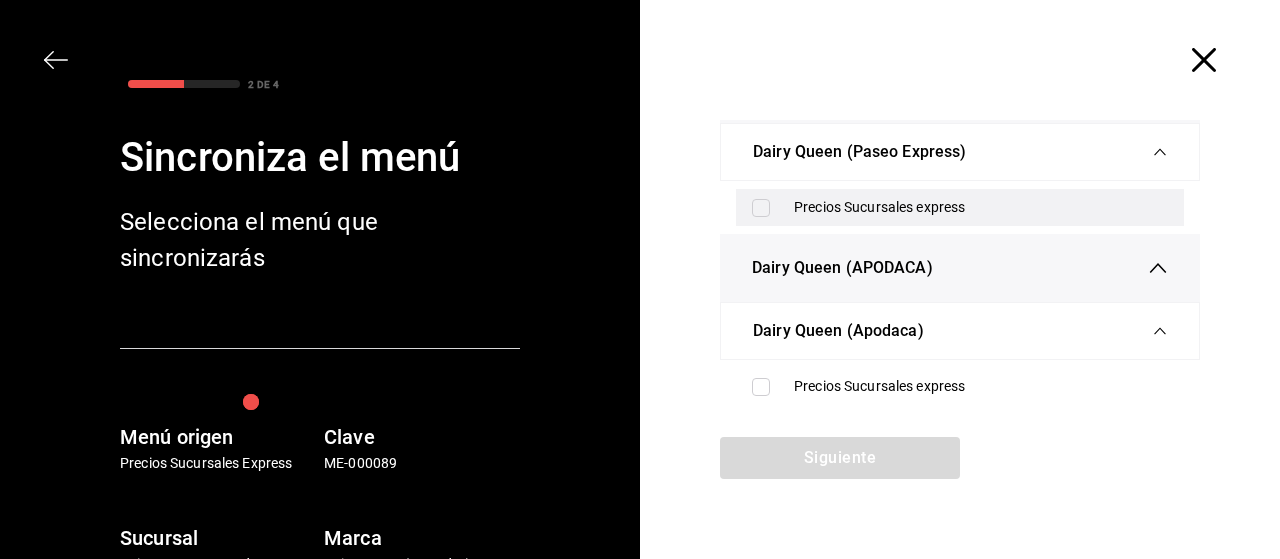 click on "Precios Sucursales express" at bounding box center [960, 207] 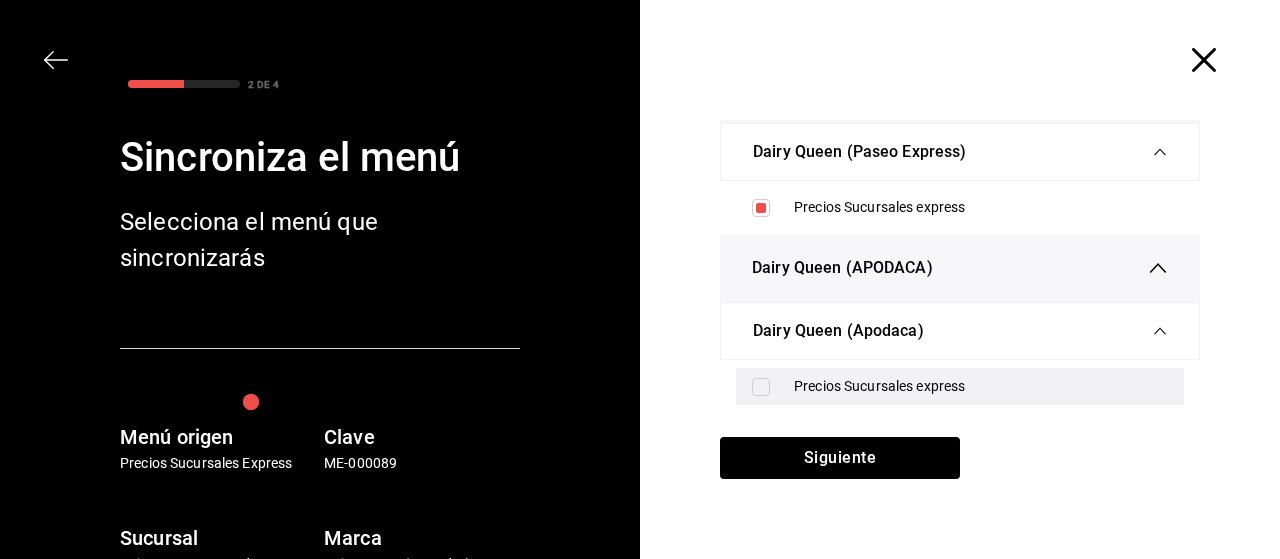 click on "Precios Sucursales express" at bounding box center [981, 386] 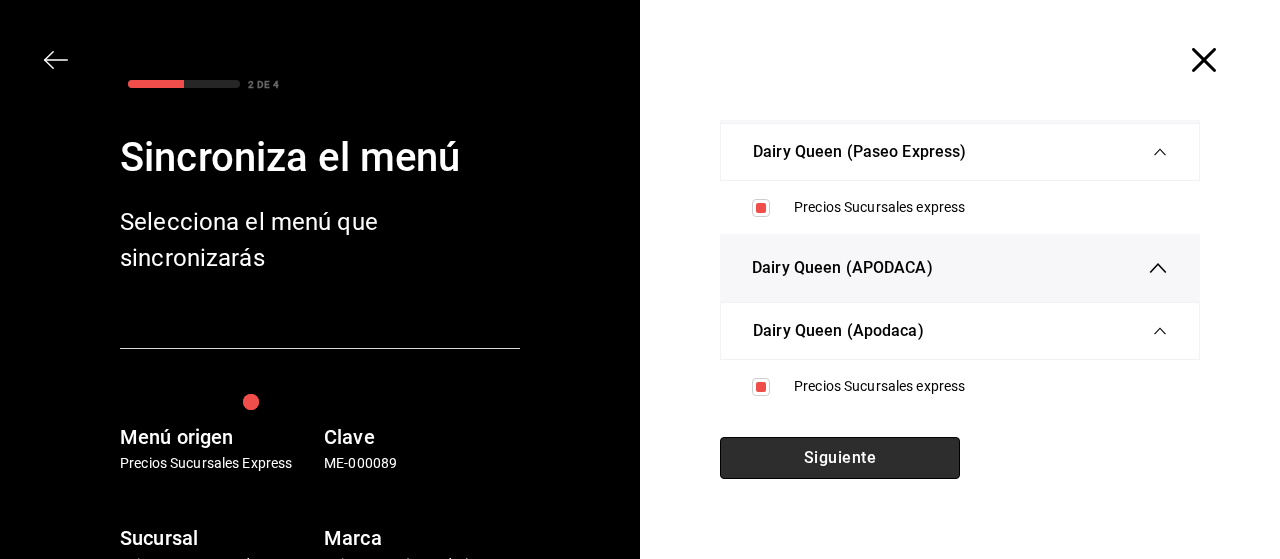click on "Siguiente" at bounding box center (840, 458) 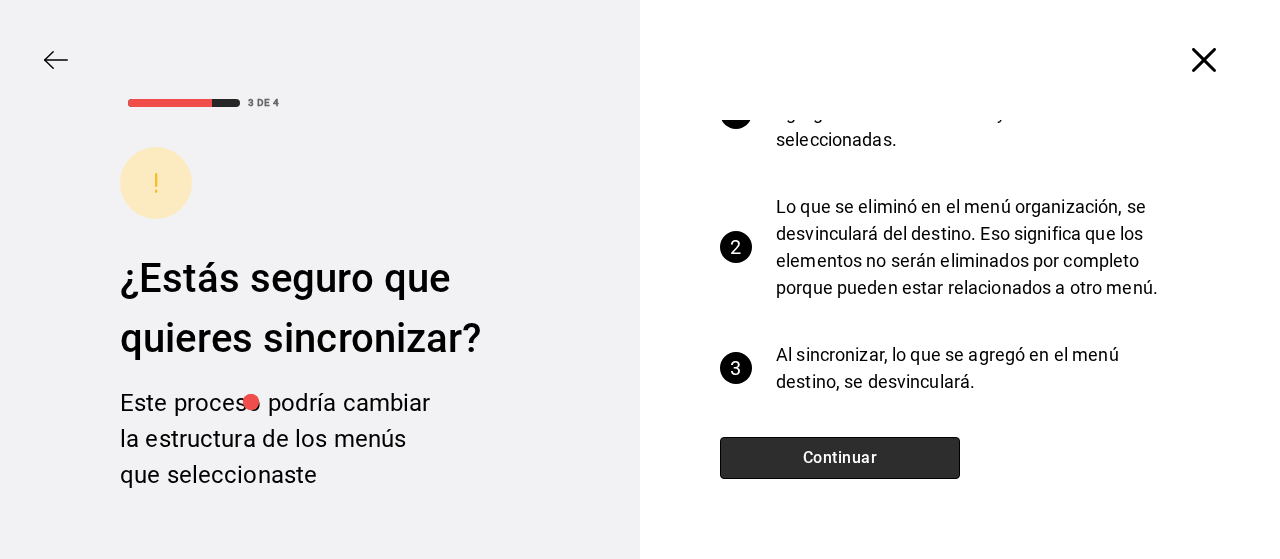click on "Continuar" at bounding box center [840, 458] 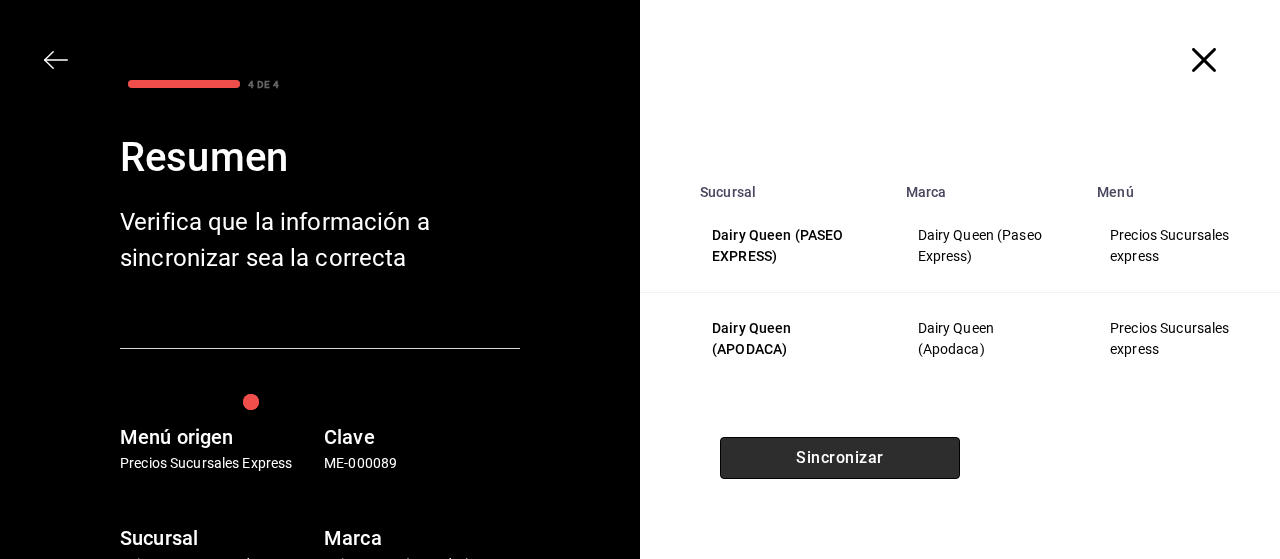 scroll, scrollTop: 0, scrollLeft: 0, axis: both 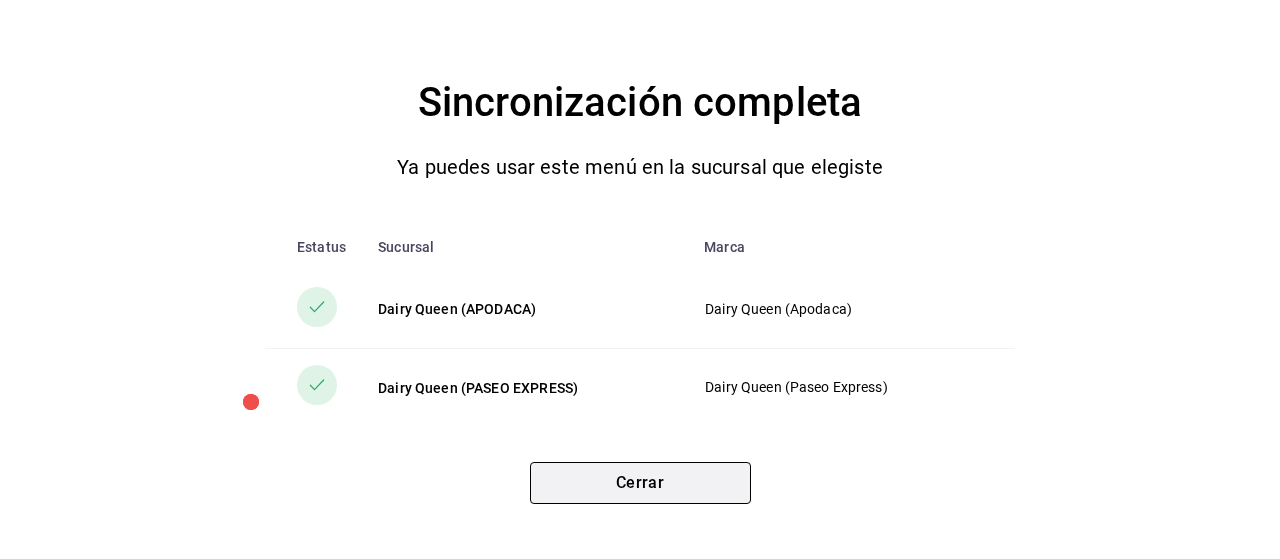 click on "Cerrar" at bounding box center [640, 483] 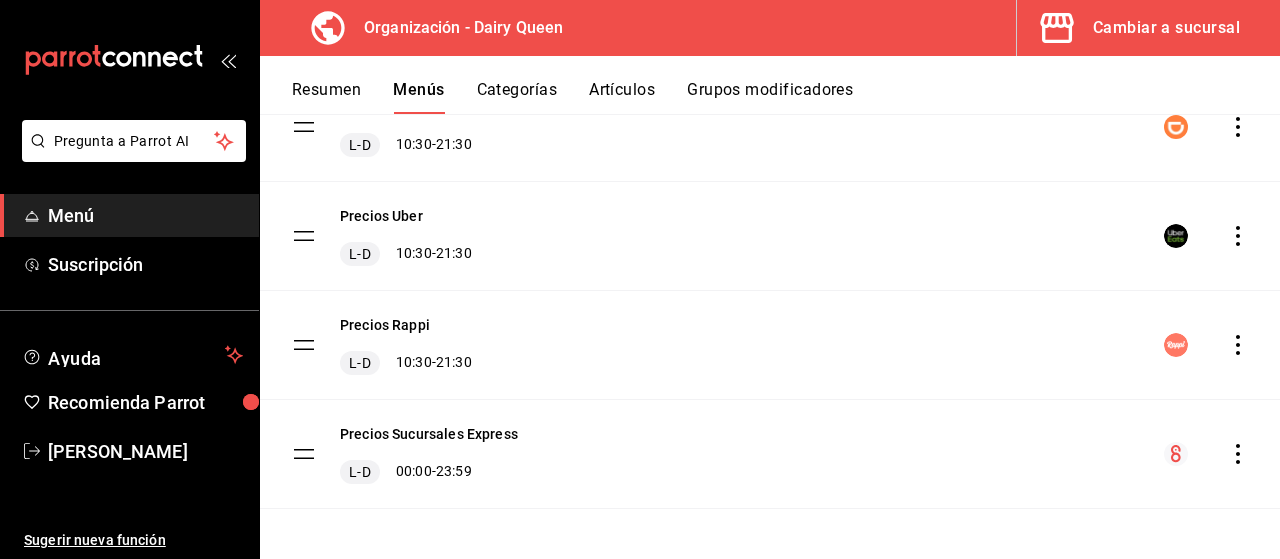 click on "Organización - Dairy Queen Cambiar a sucursal" at bounding box center (770, 28) 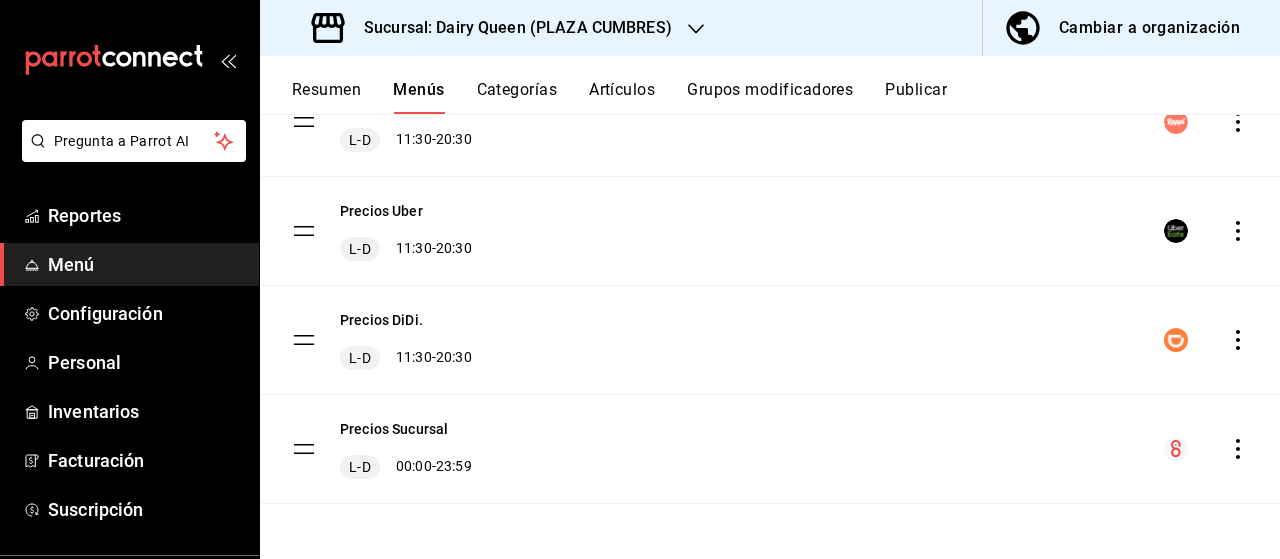scroll, scrollTop: 19, scrollLeft: 0, axis: vertical 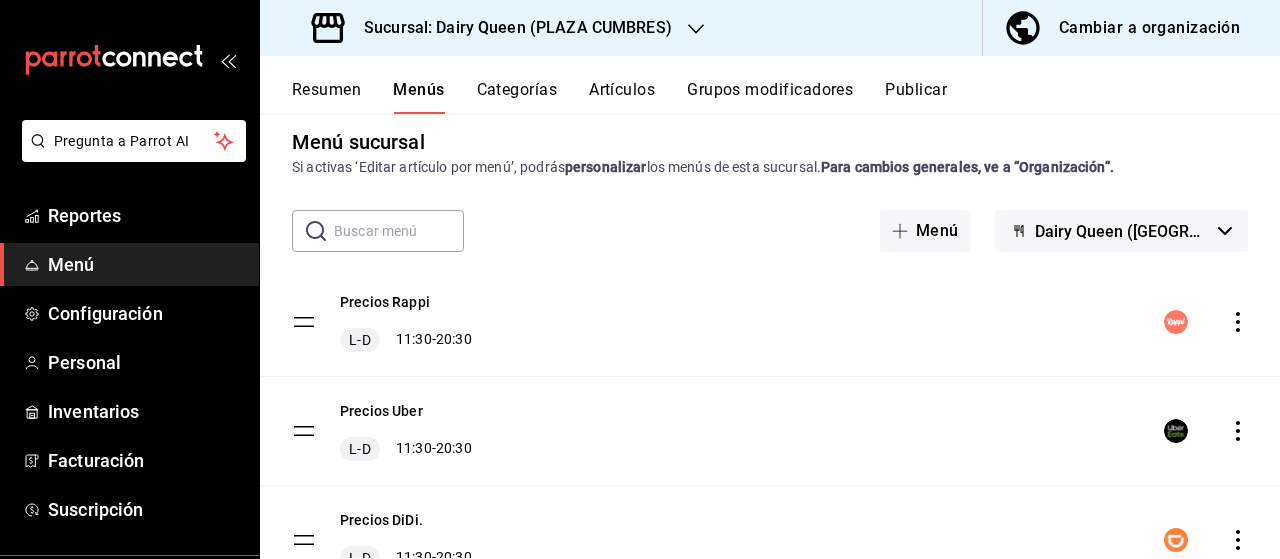 click on "Sucursal: Dairy Queen (PLAZA CUMBRES)" at bounding box center (510, 28) 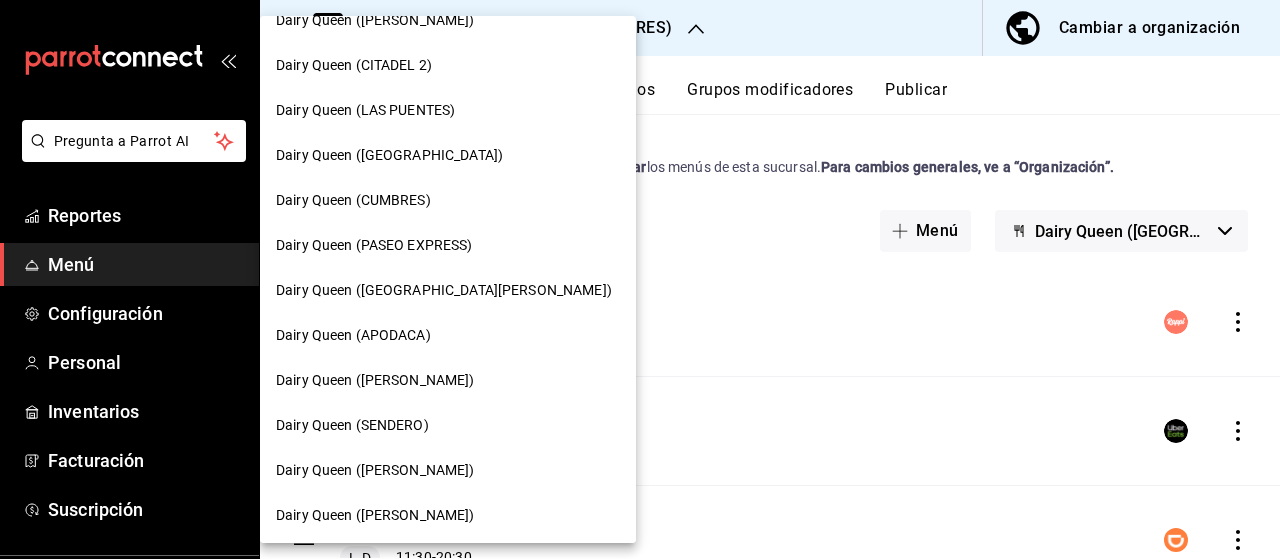 scroll, scrollTop: 705, scrollLeft: 0, axis: vertical 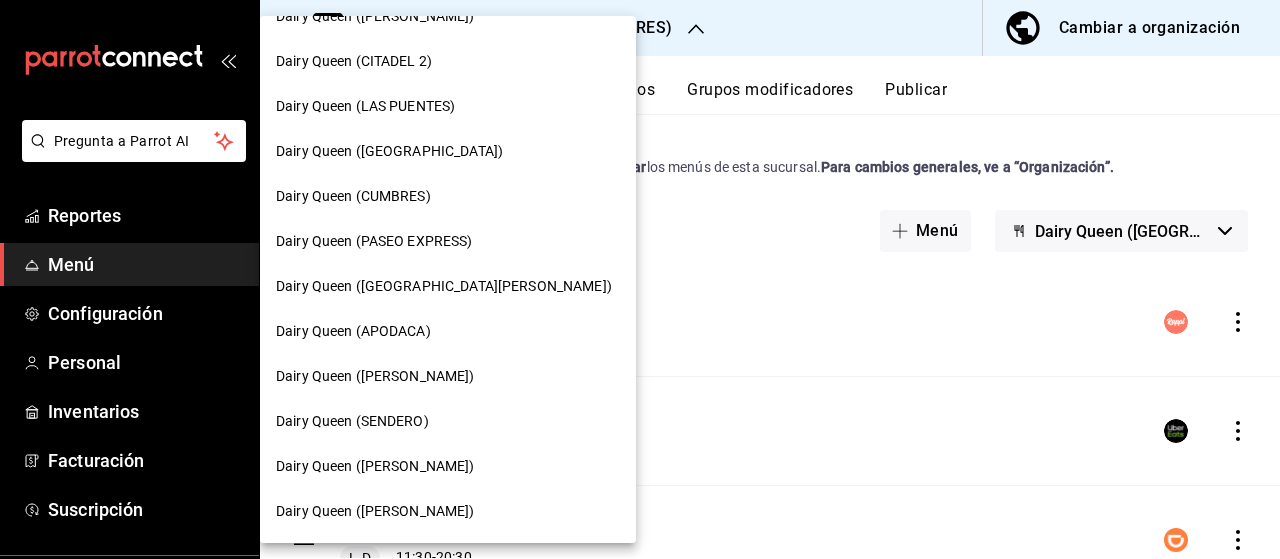 click on "Dairy Queen (APODACA)" at bounding box center (448, 331) 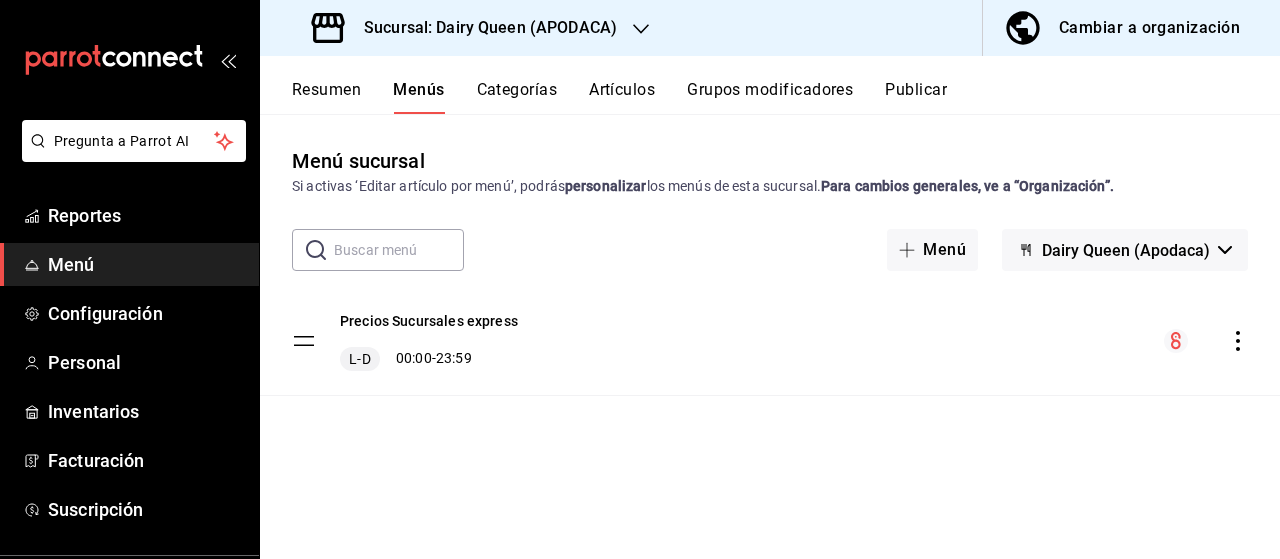 click on "Publicar" at bounding box center [916, 97] 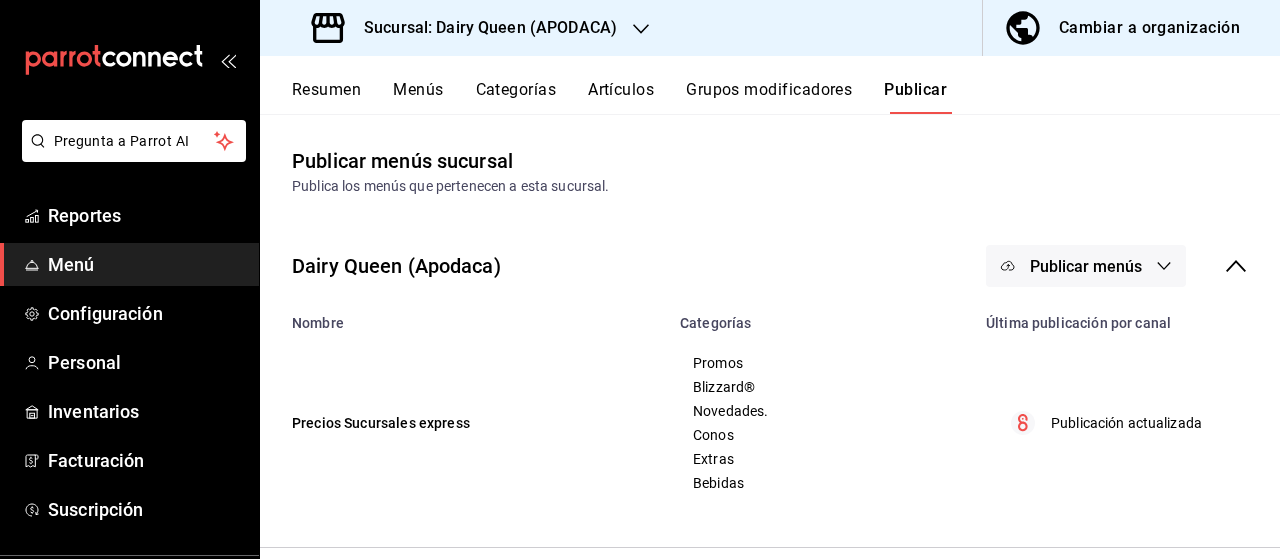 click on "Publicar menús" at bounding box center (1086, 266) 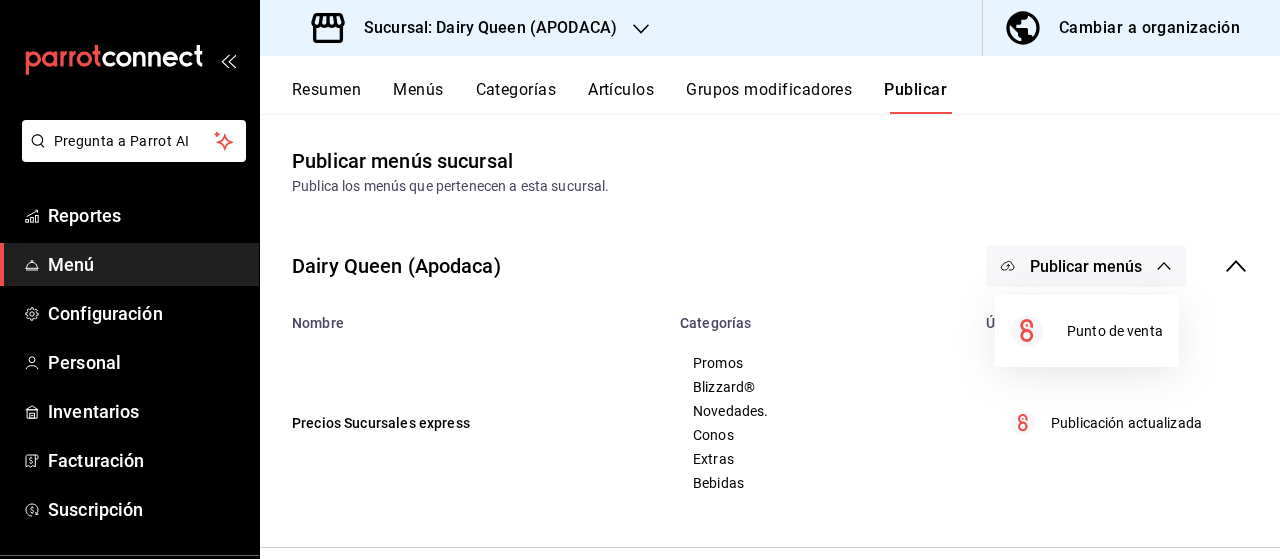 drag, startPoint x: 1042, startPoint y: 332, endPoint x: 1011, endPoint y: 287, distance: 54.644306 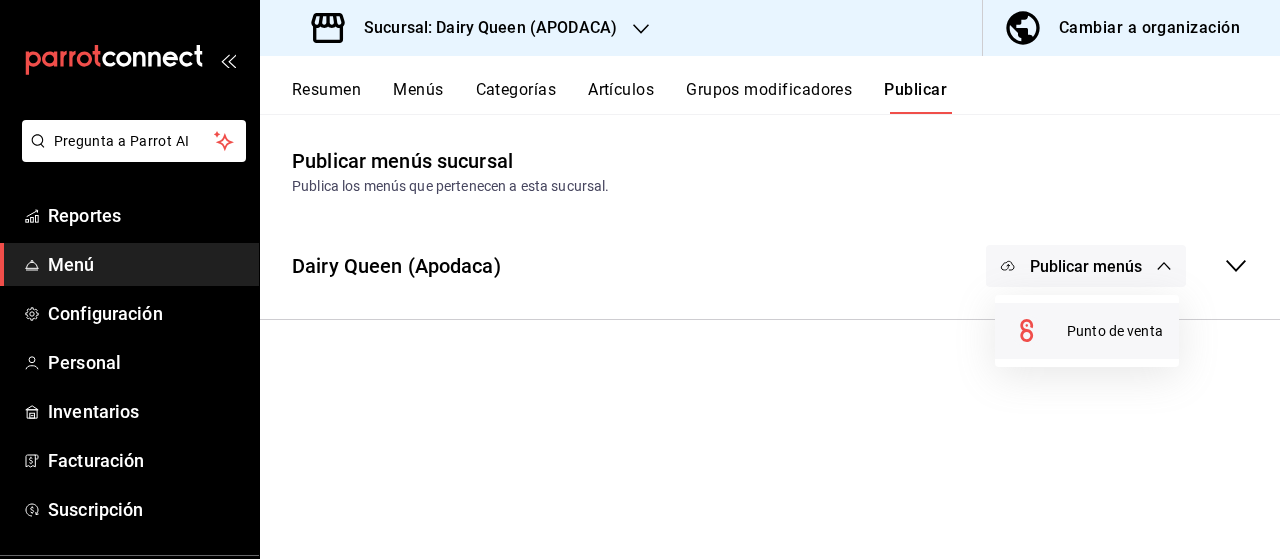 click at bounding box center (1039, 331) 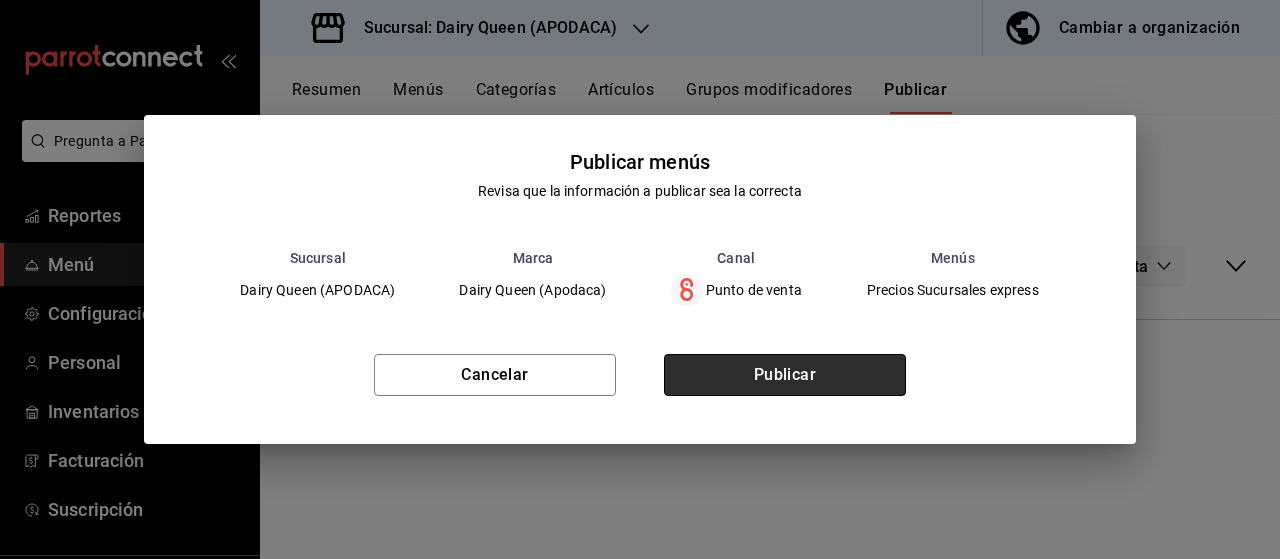click on "Publicar" at bounding box center [785, 375] 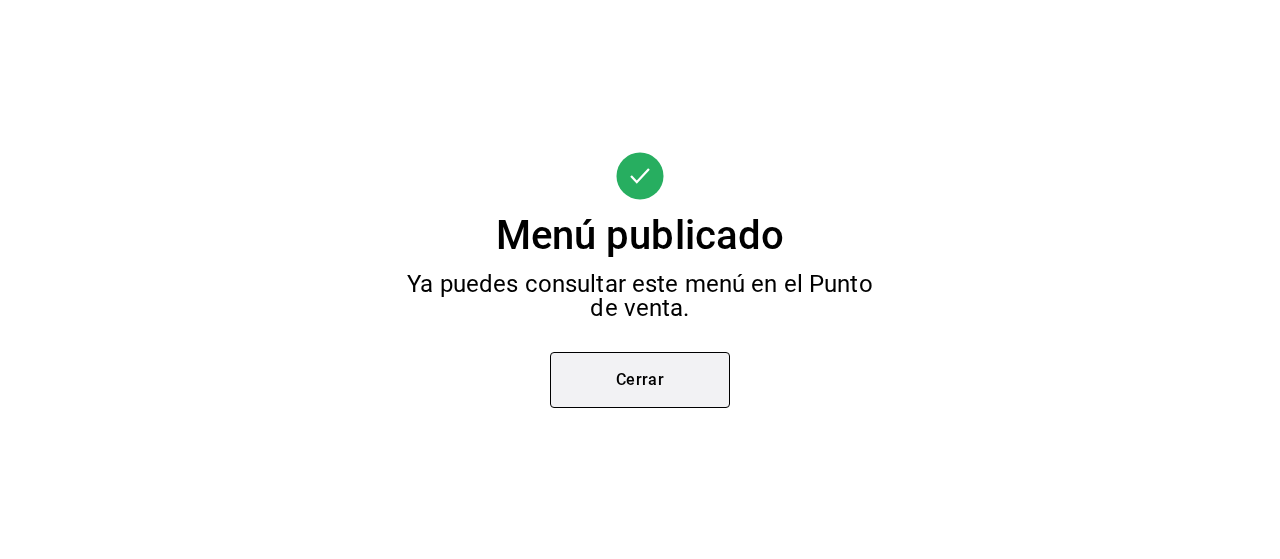 click on "Cerrar" at bounding box center [640, 380] 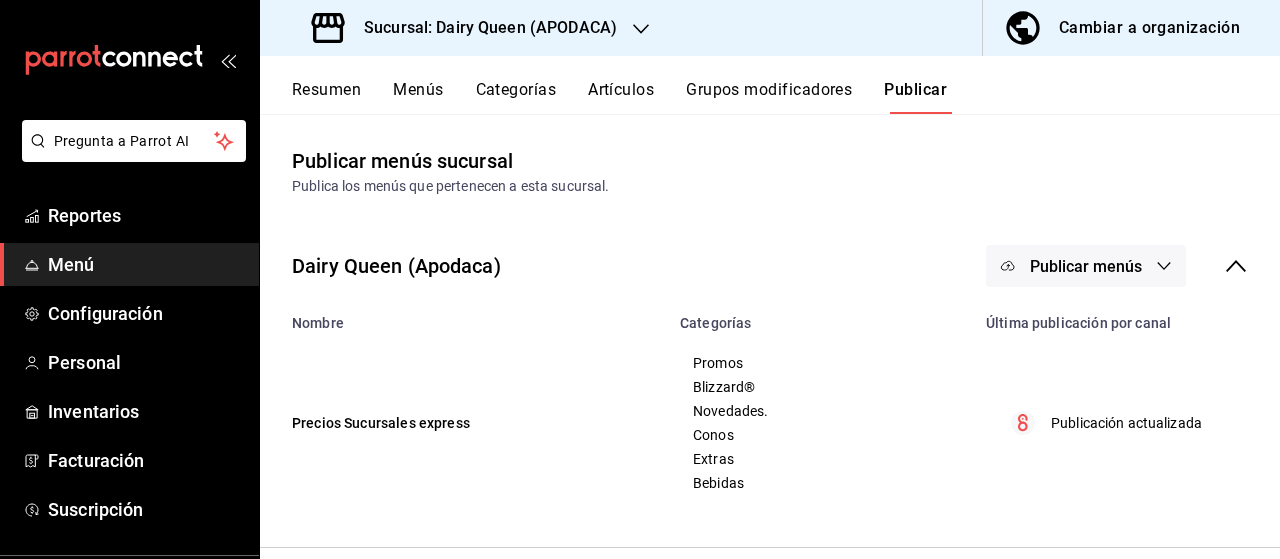click on "Sucursal: Dairy Queen (APODACA)" at bounding box center [482, 28] 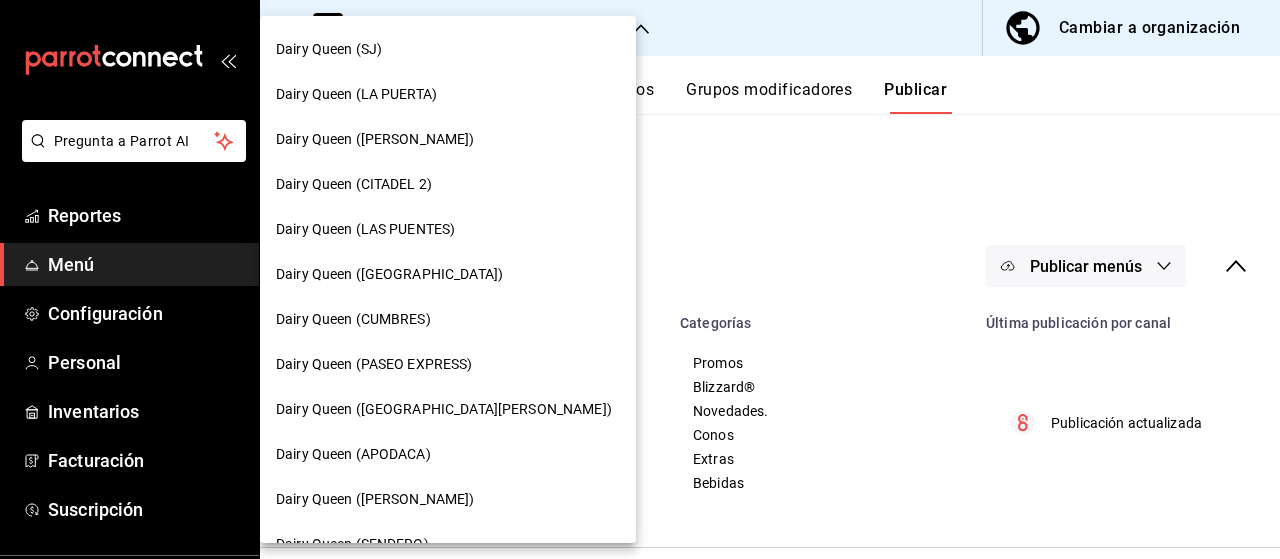 scroll, scrollTop: 586, scrollLeft: 0, axis: vertical 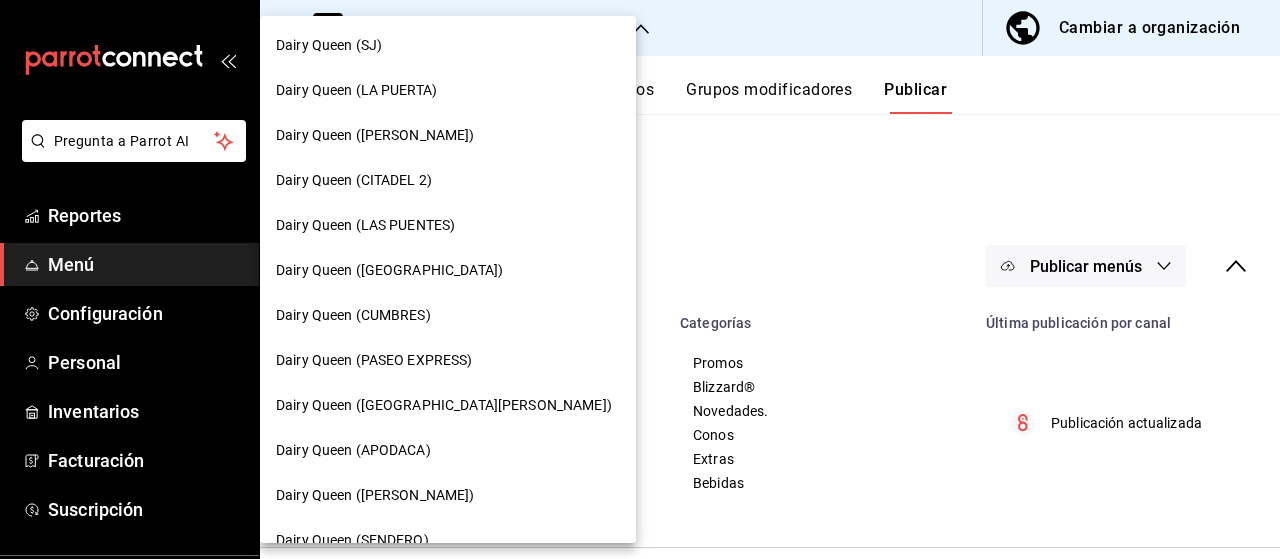 click on "Dairy Queen (PASEO EXPRESS)" at bounding box center (448, 360) 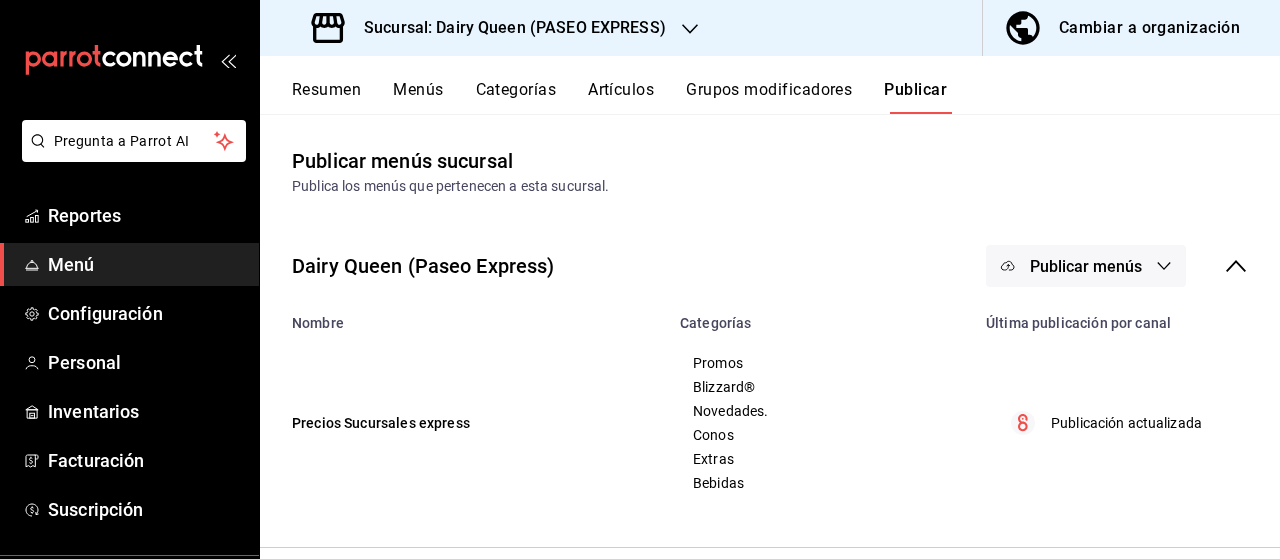 click on "Publicar menús" at bounding box center (1086, 266) 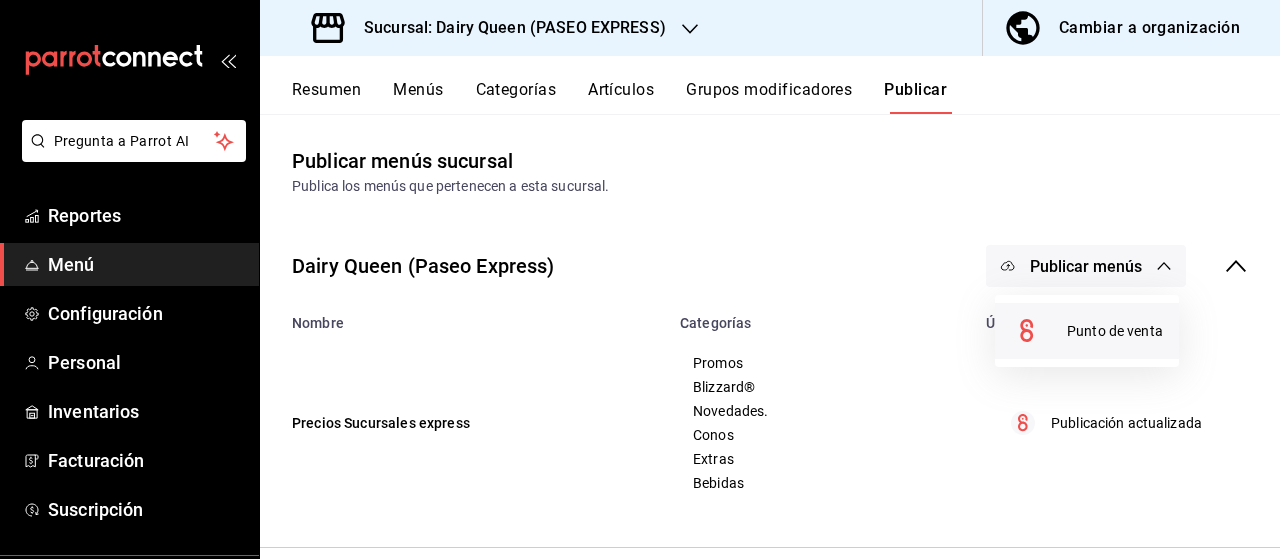 click at bounding box center (1039, 331) 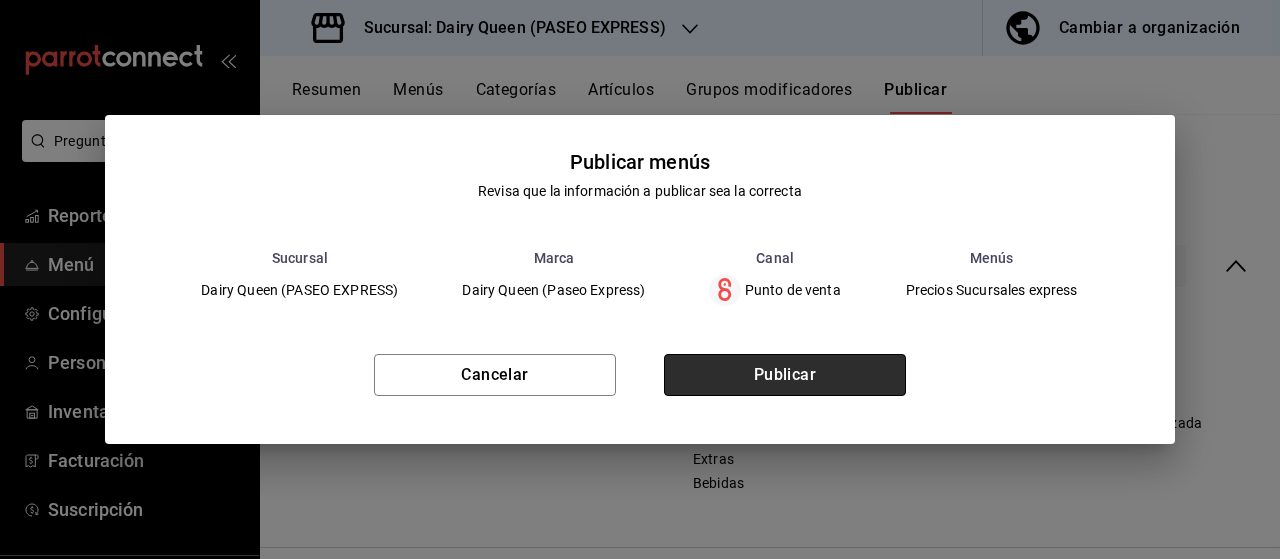 click on "Publicar" at bounding box center [785, 375] 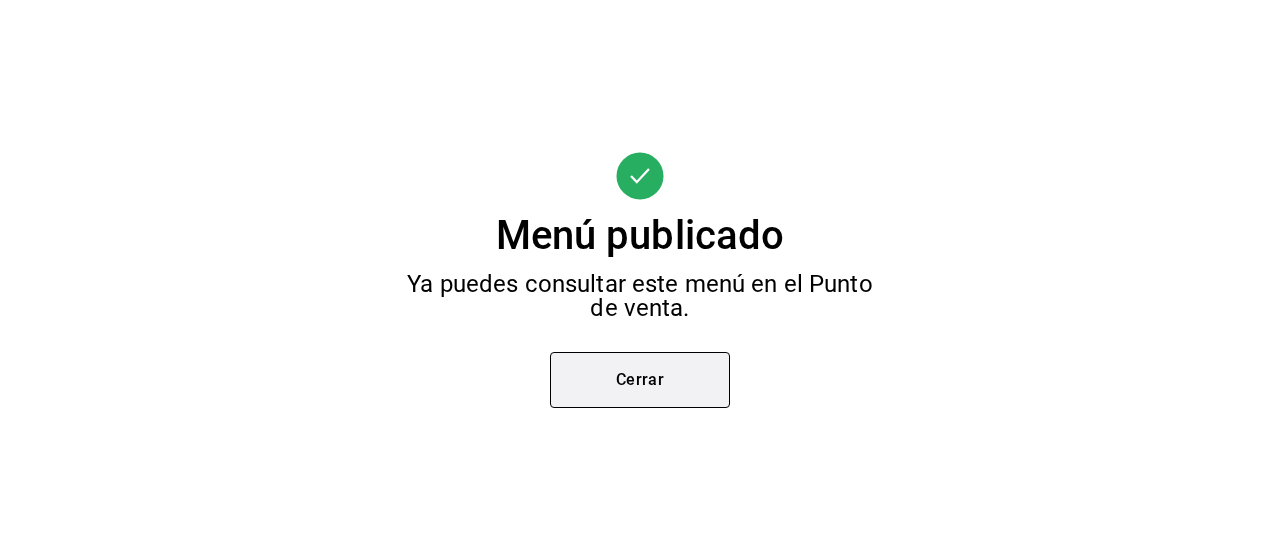 click on "Cerrar" at bounding box center (640, 380) 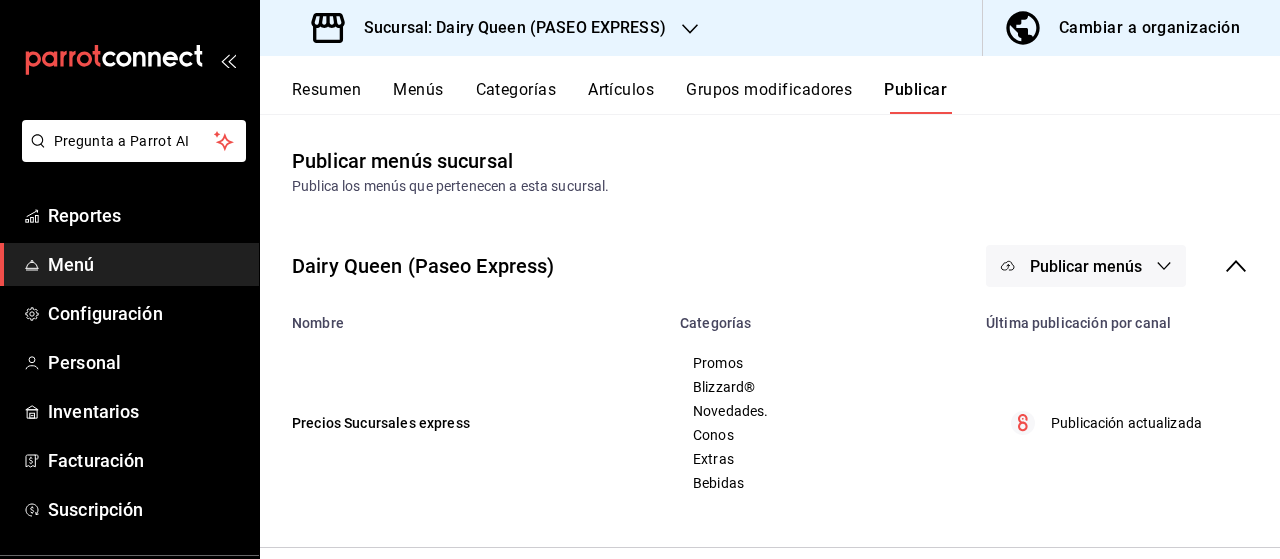 click on "Promos Blizzard® Novedades. Conos Extras Bebidas" at bounding box center (821, 423) 